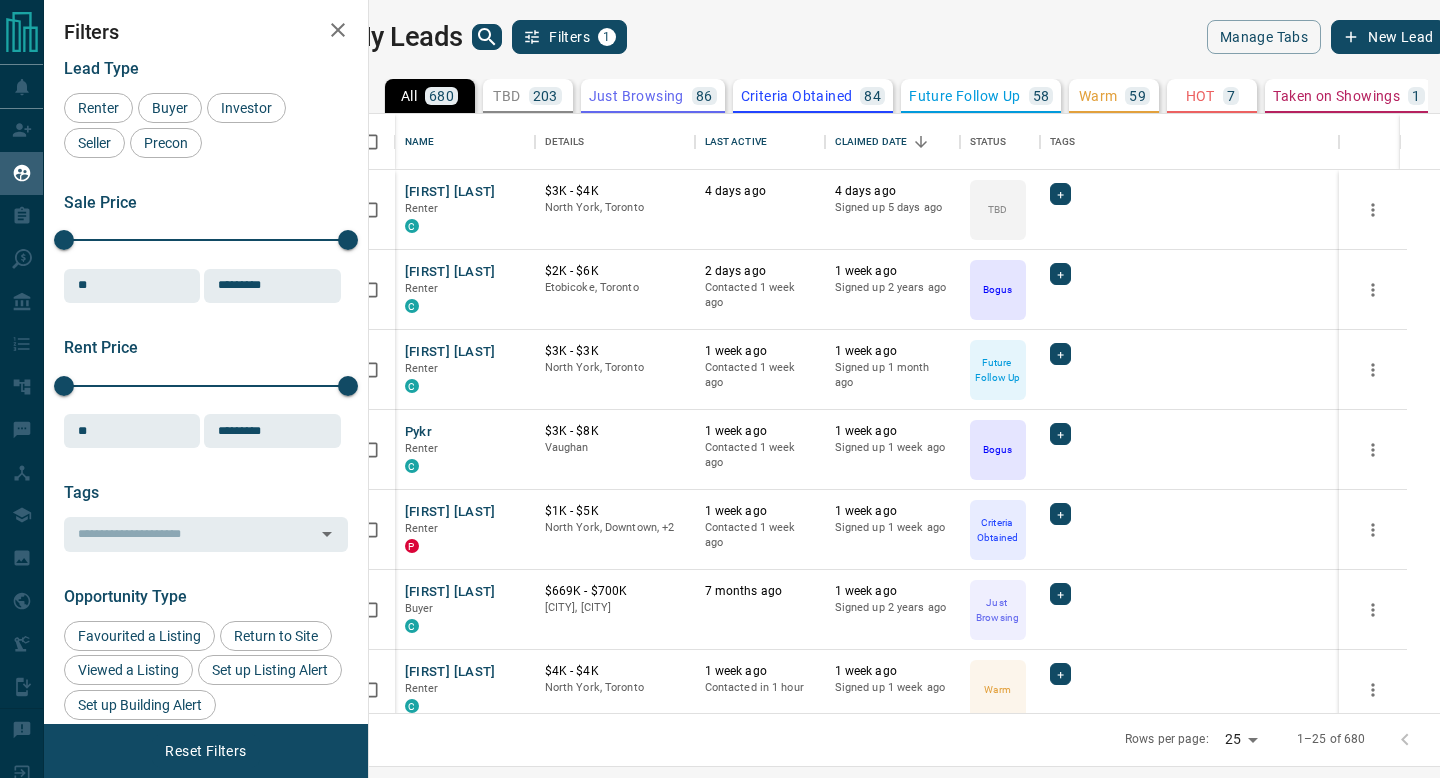 scroll, scrollTop: 0, scrollLeft: 0, axis: both 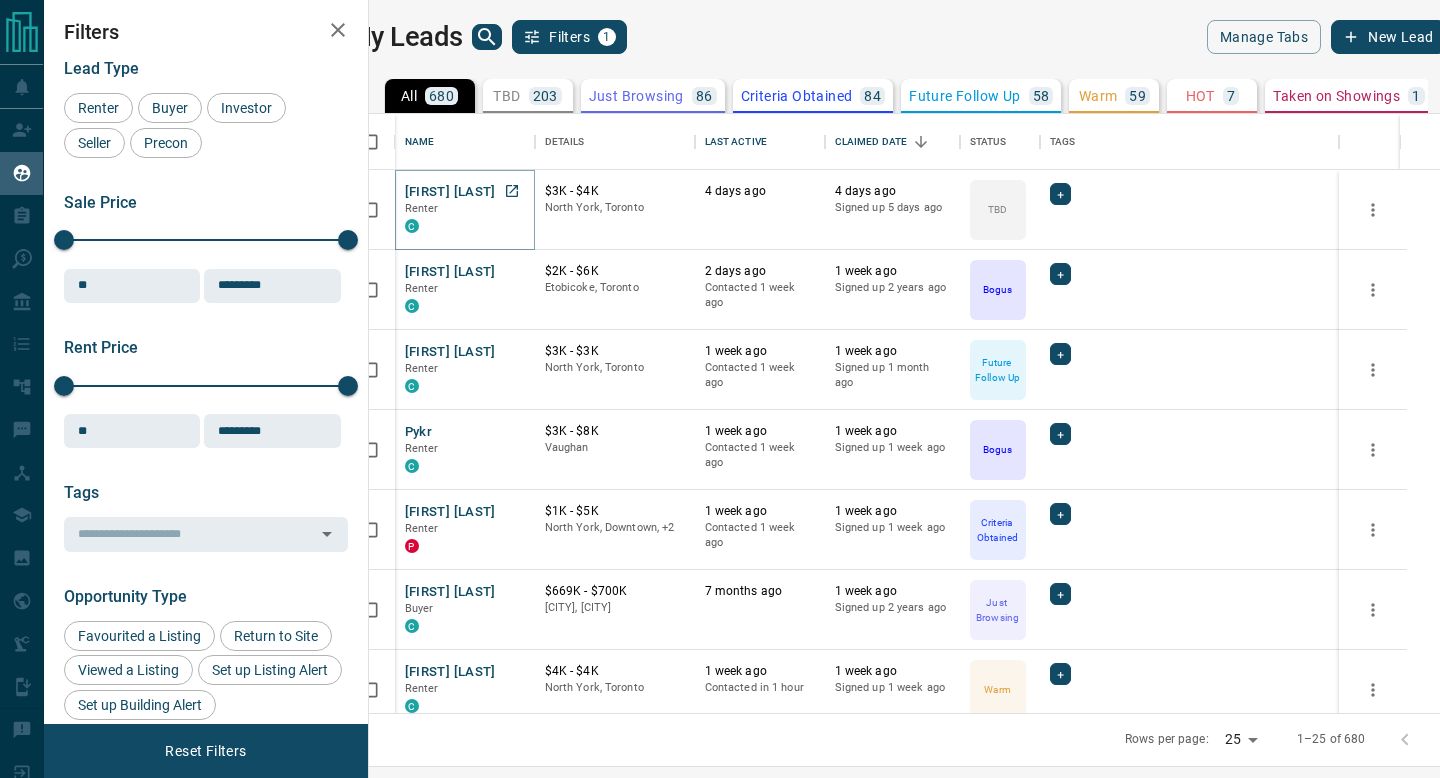click on "[FIRST] [LAST]" at bounding box center (450, 192) 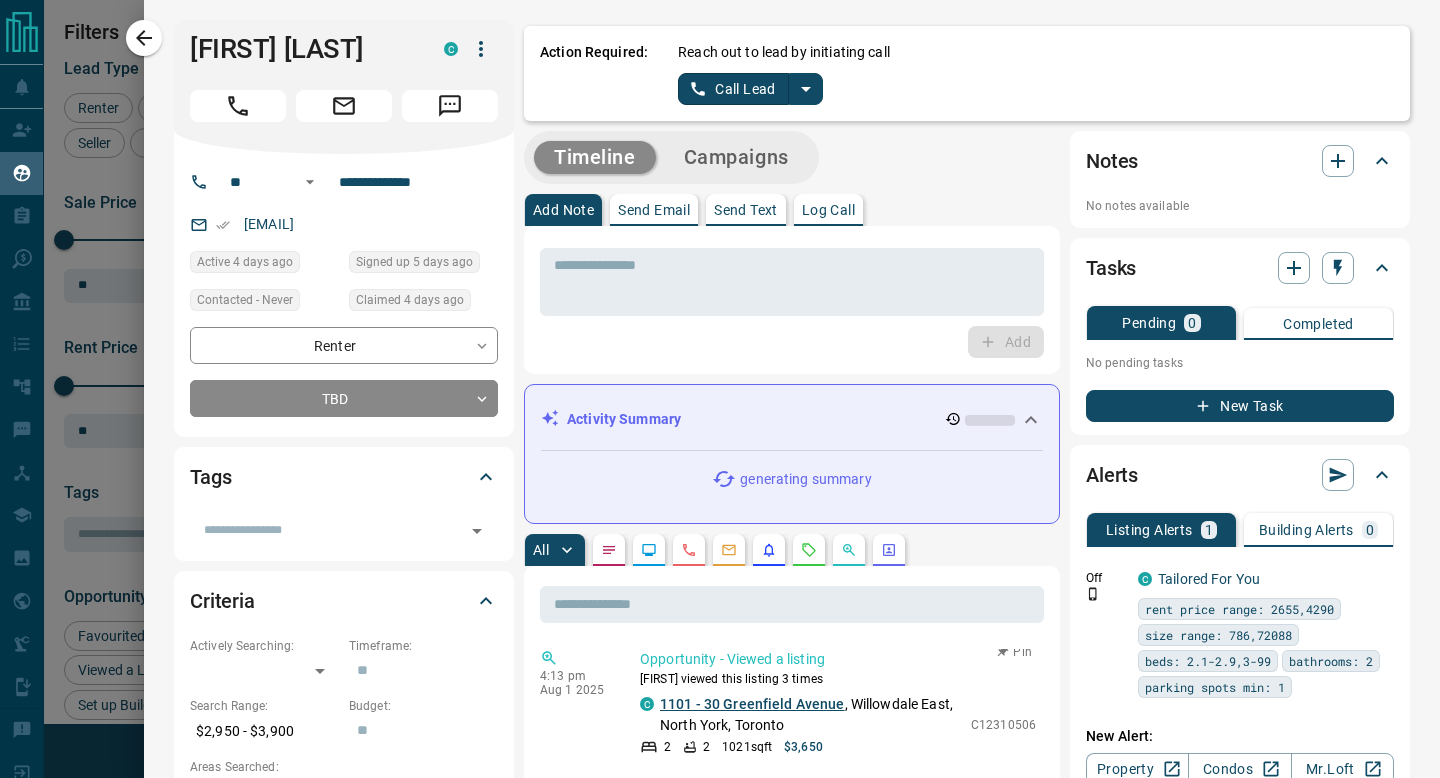 scroll, scrollTop: 0, scrollLeft: 0, axis: both 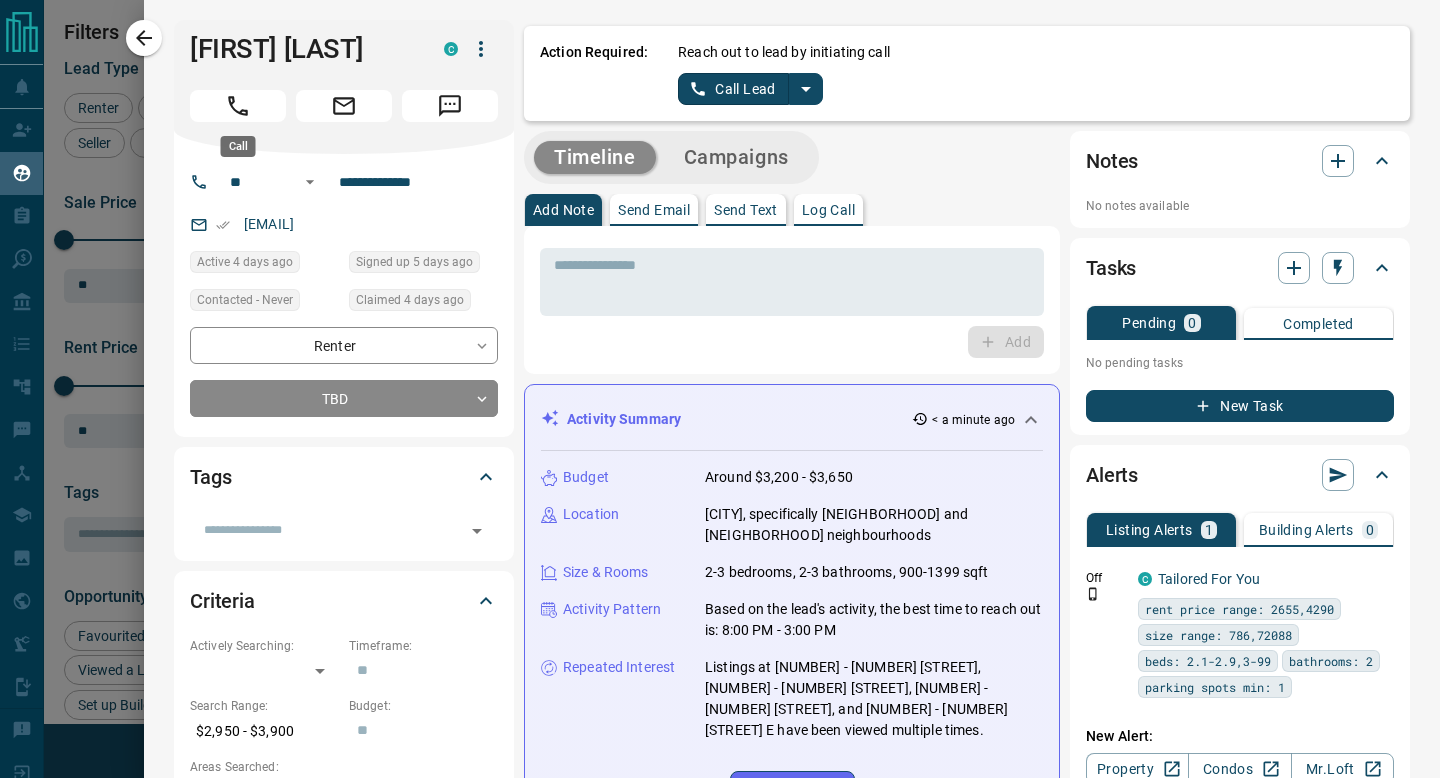 click 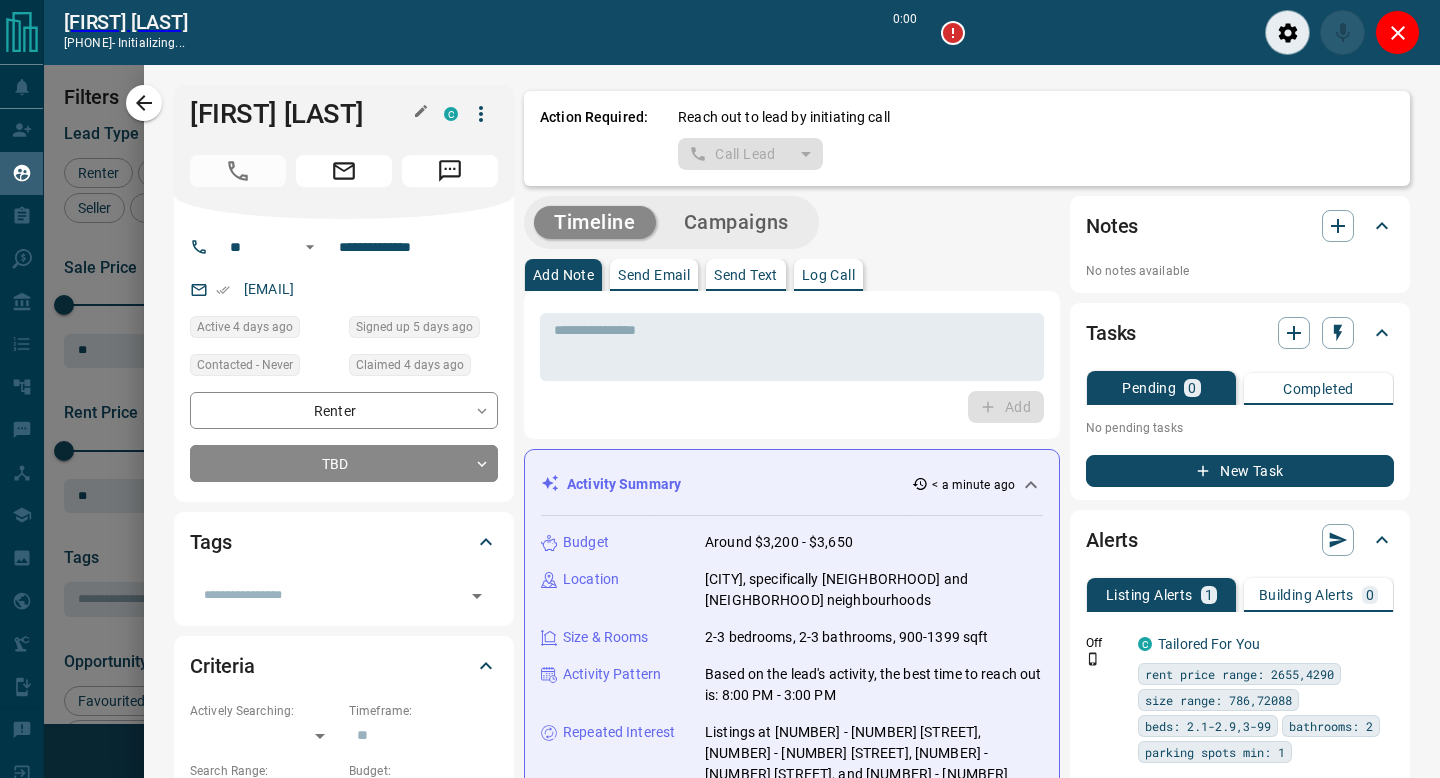 scroll, scrollTop: 537, scrollLeft: 1062, axis: both 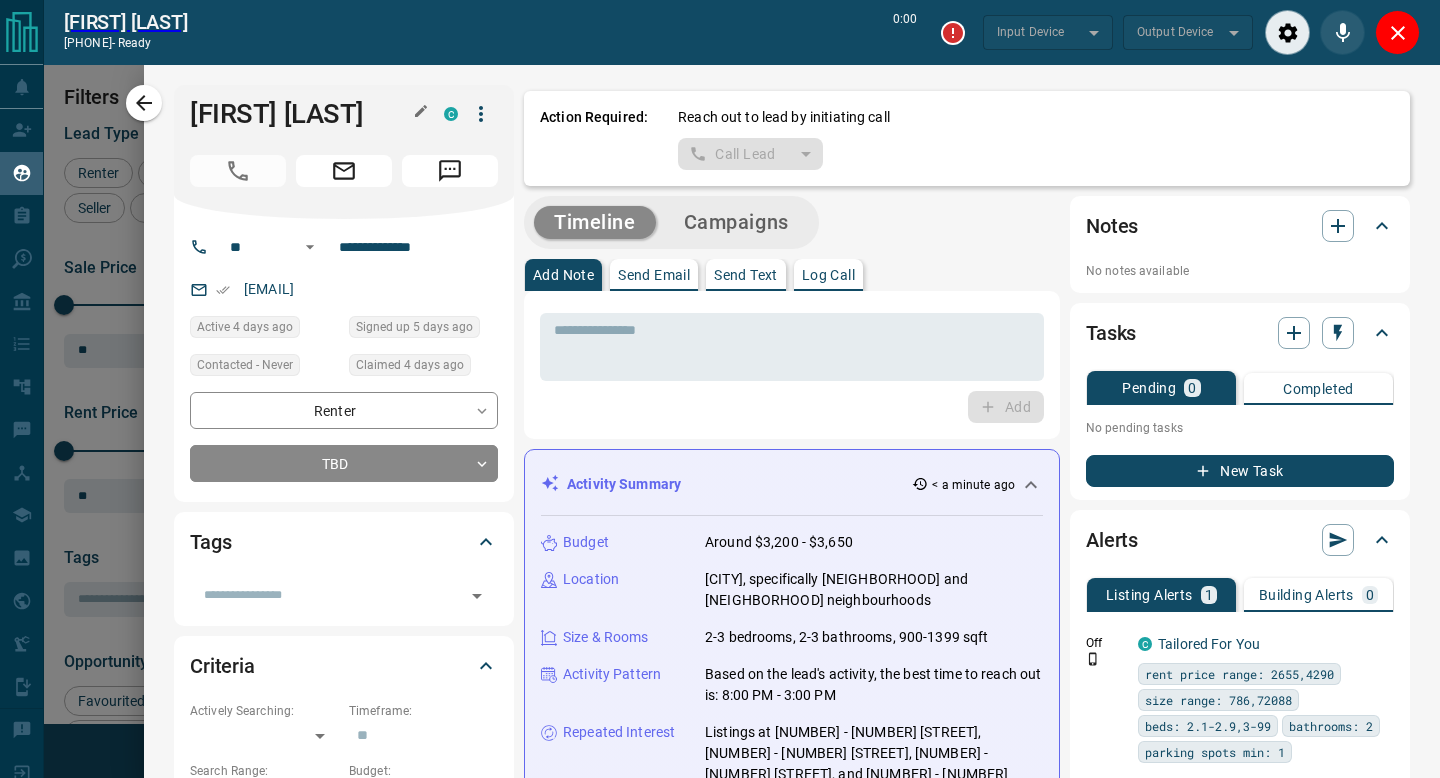 type on "*******" 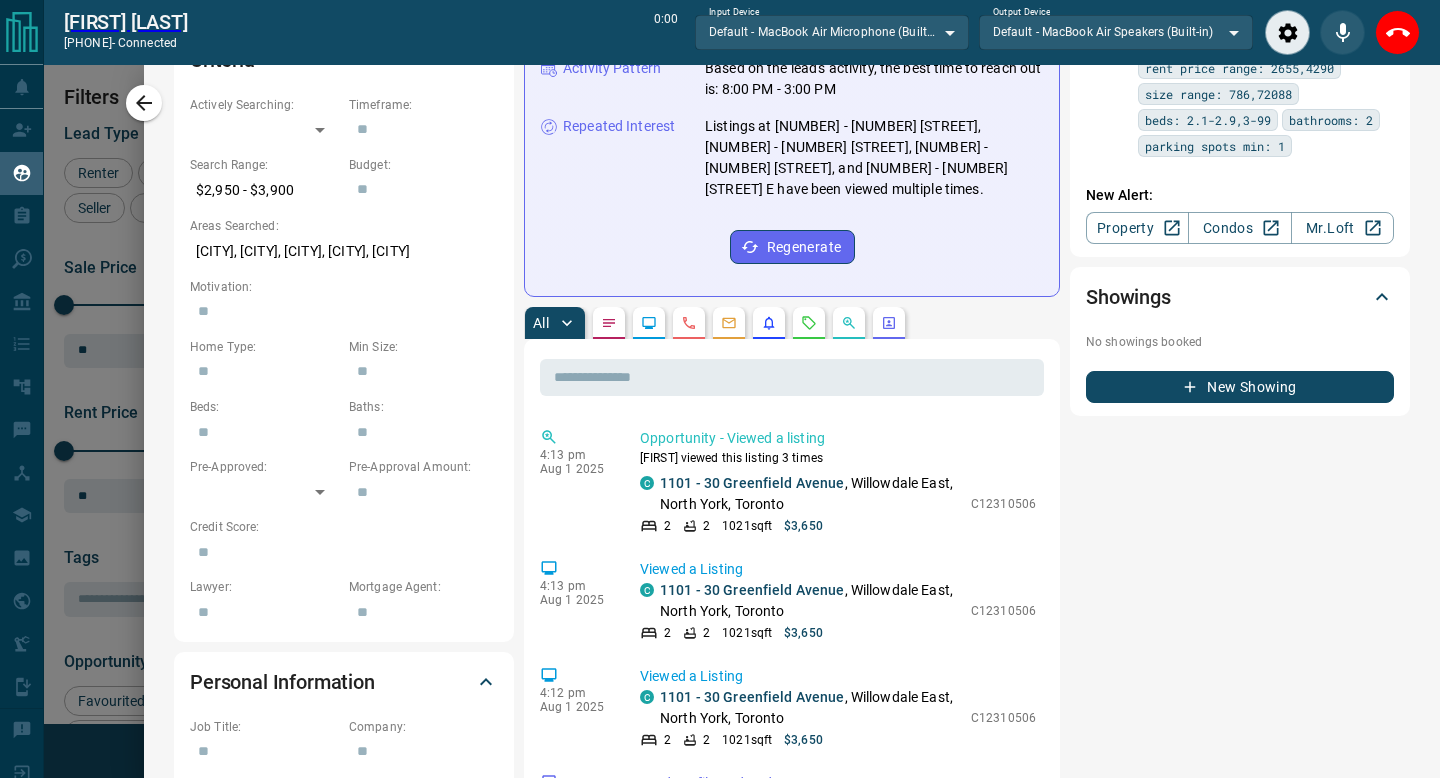 scroll, scrollTop: 634, scrollLeft: 0, axis: vertical 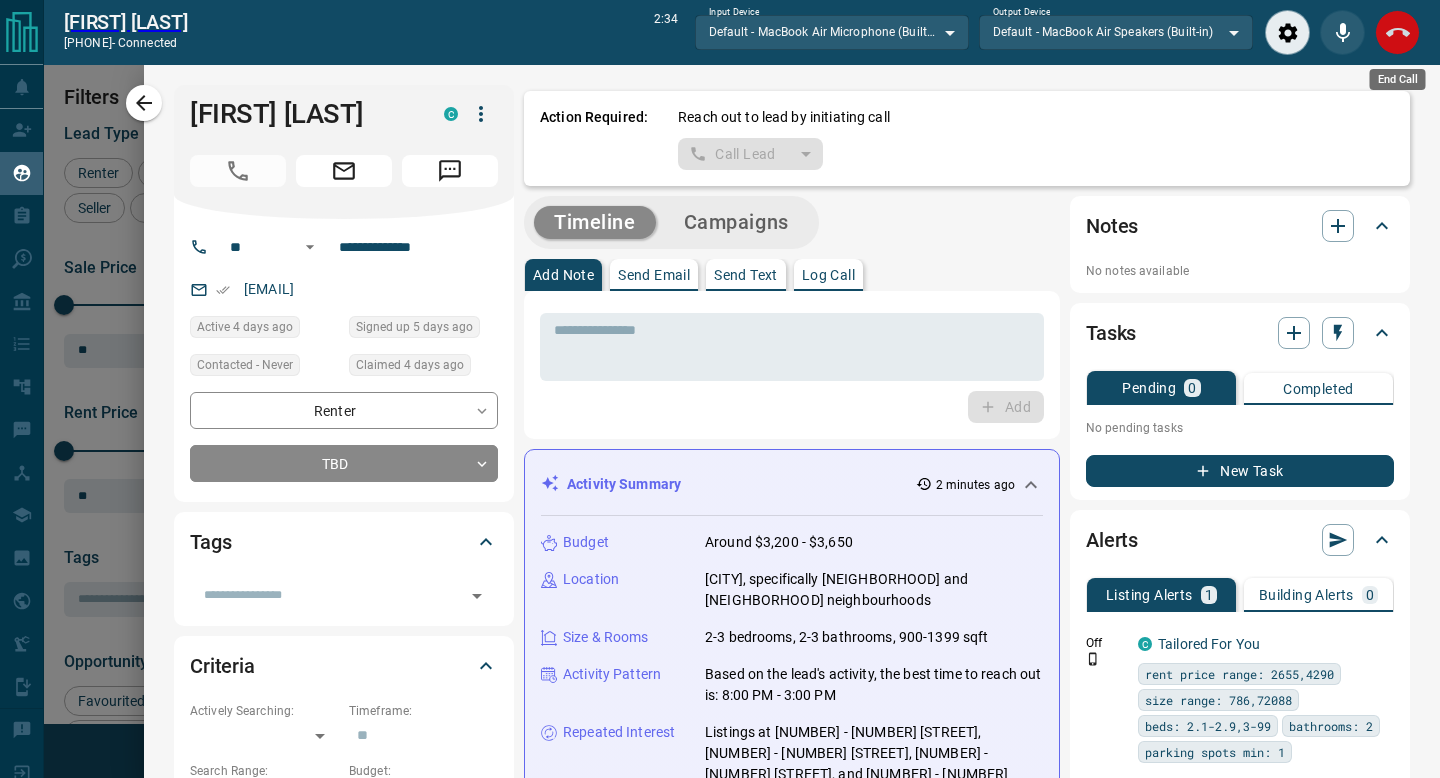click at bounding box center (1397, 32) 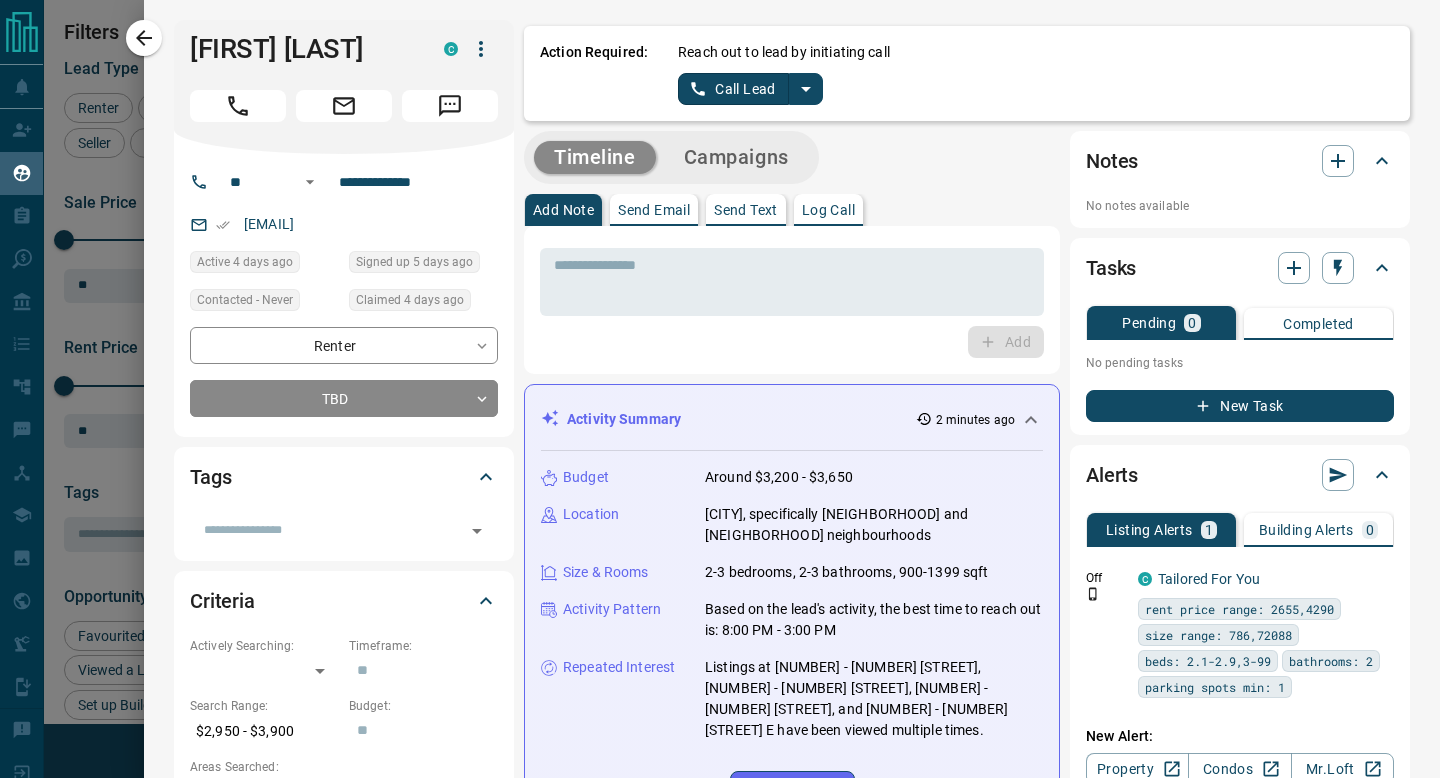 scroll, scrollTop: 1, scrollLeft: 1, axis: both 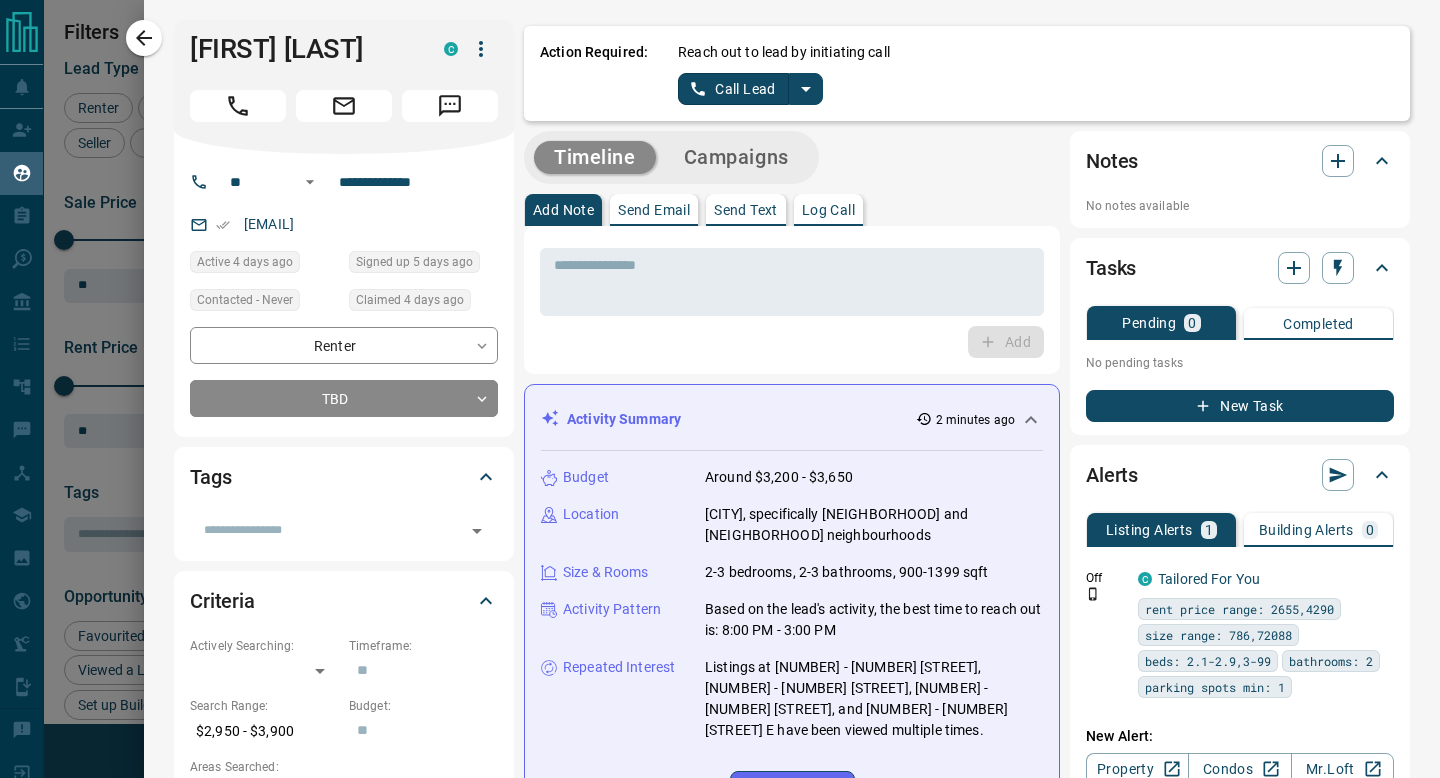 click on "Call Lead" at bounding box center [733, 89] 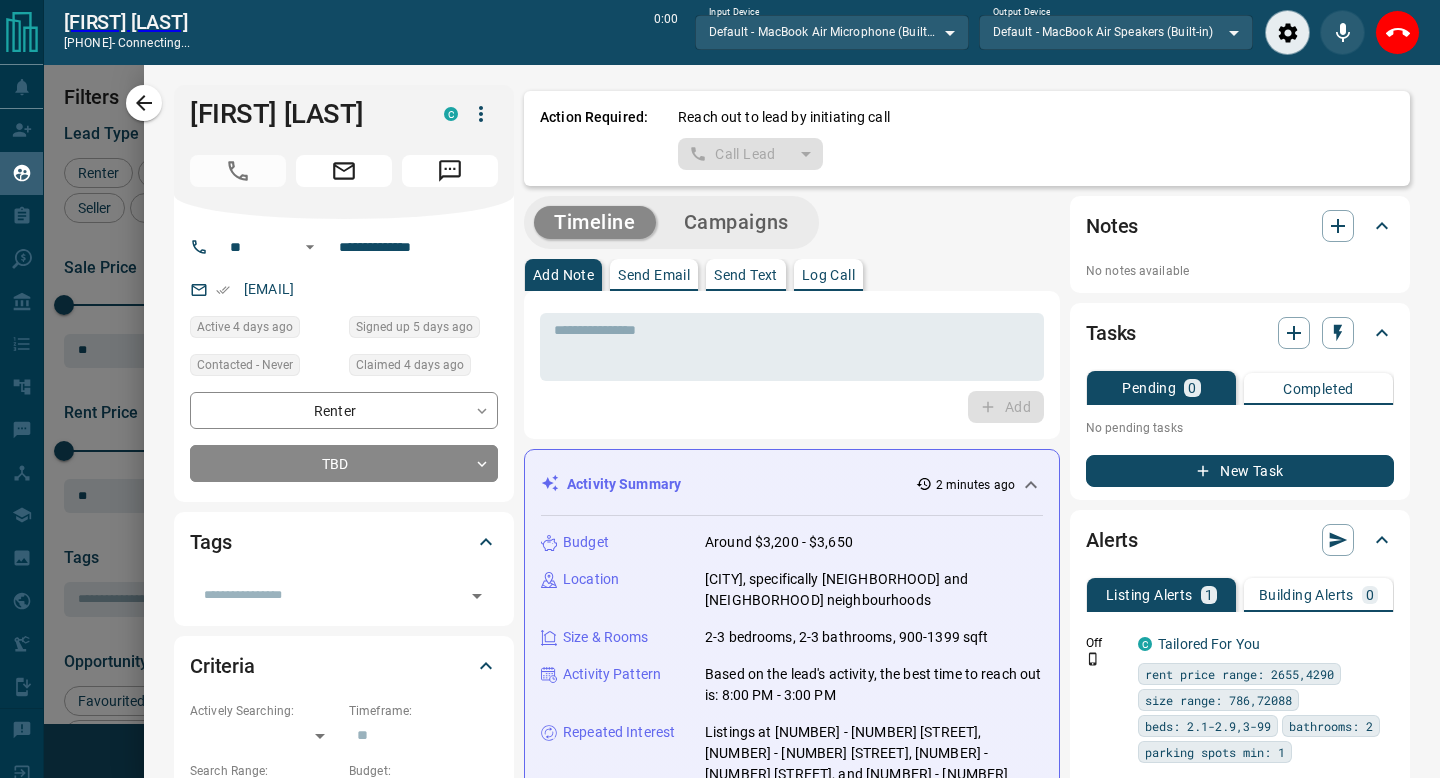 scroll, scrollTop: 537, scrollLeft: 1062, axis: both 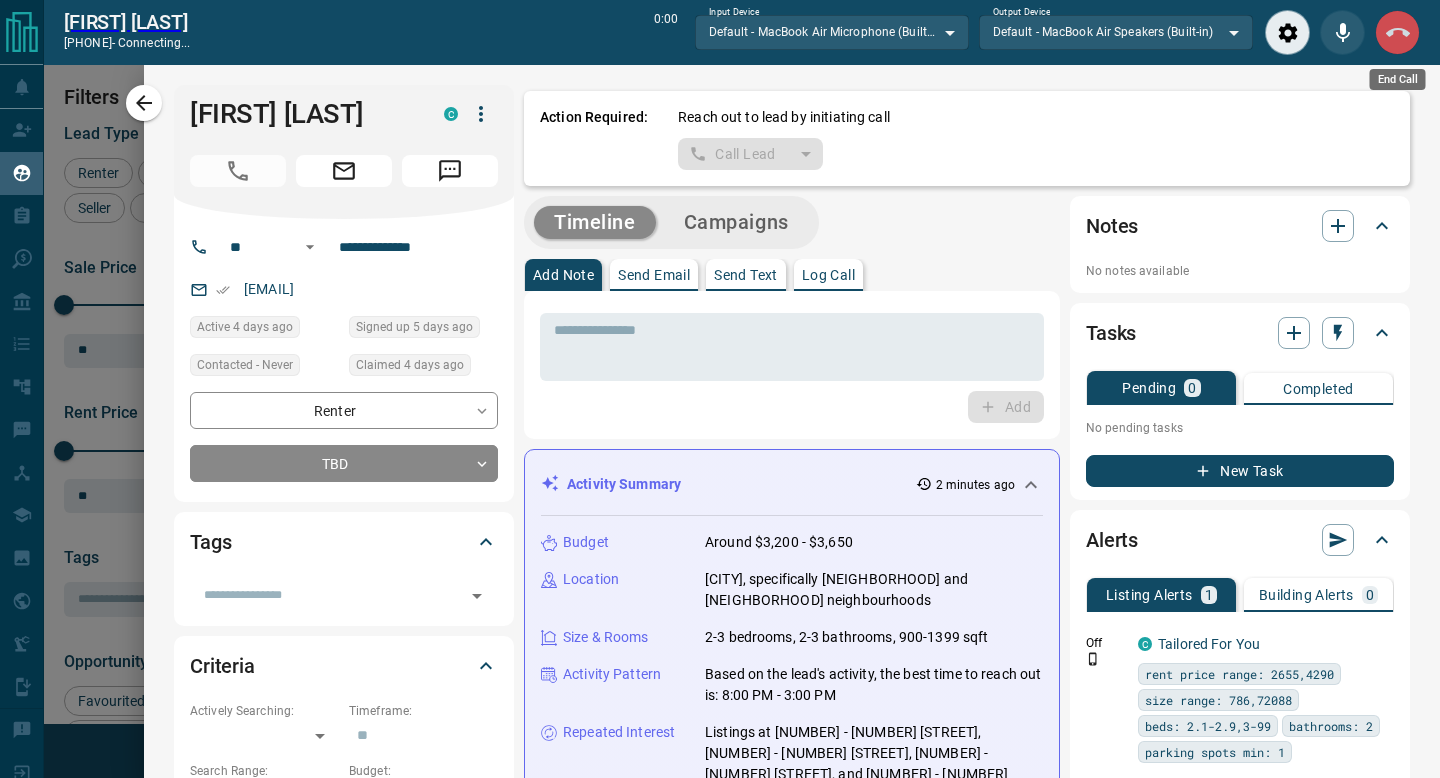 click at bounding box center [1397, 32] 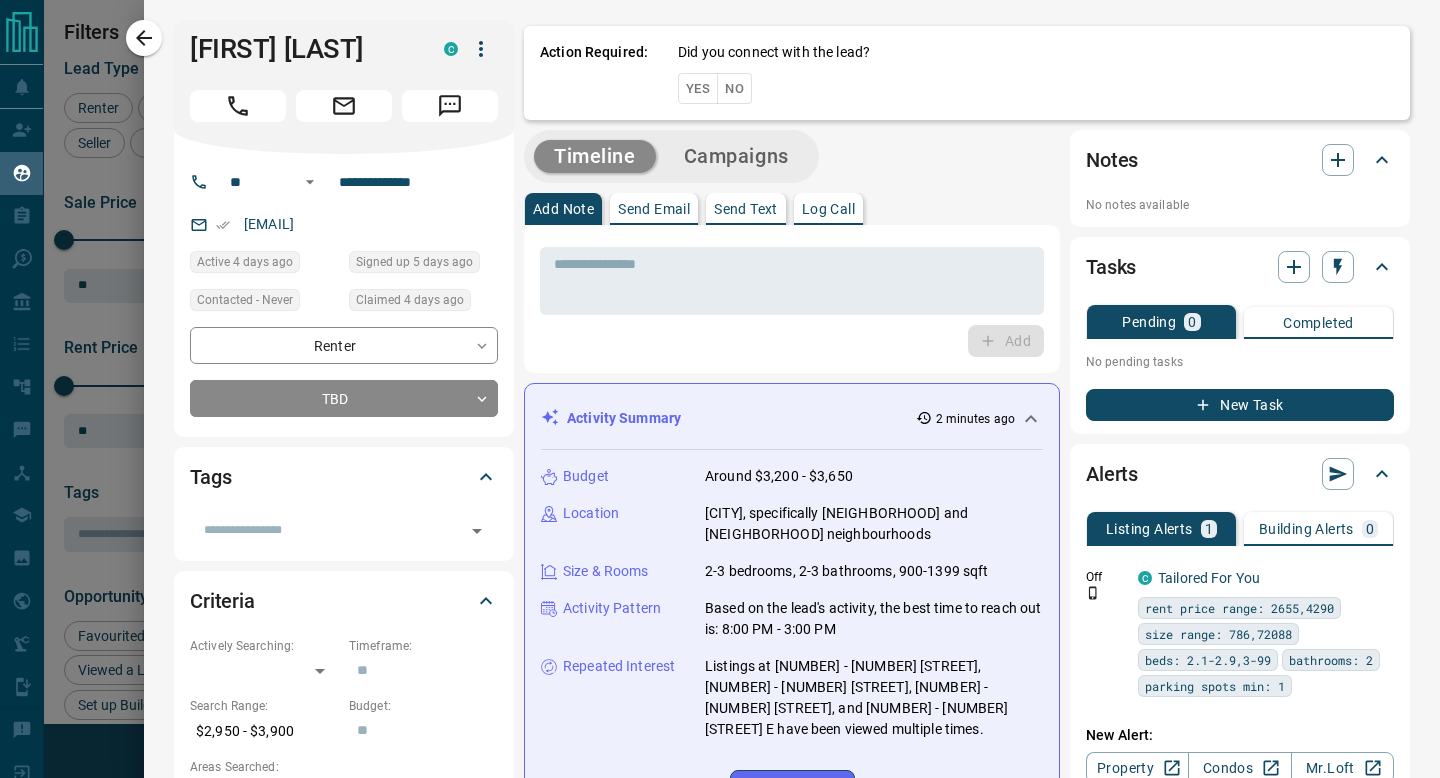 scroll, scrollTop: 1, scrollLeft: 1, axis: both 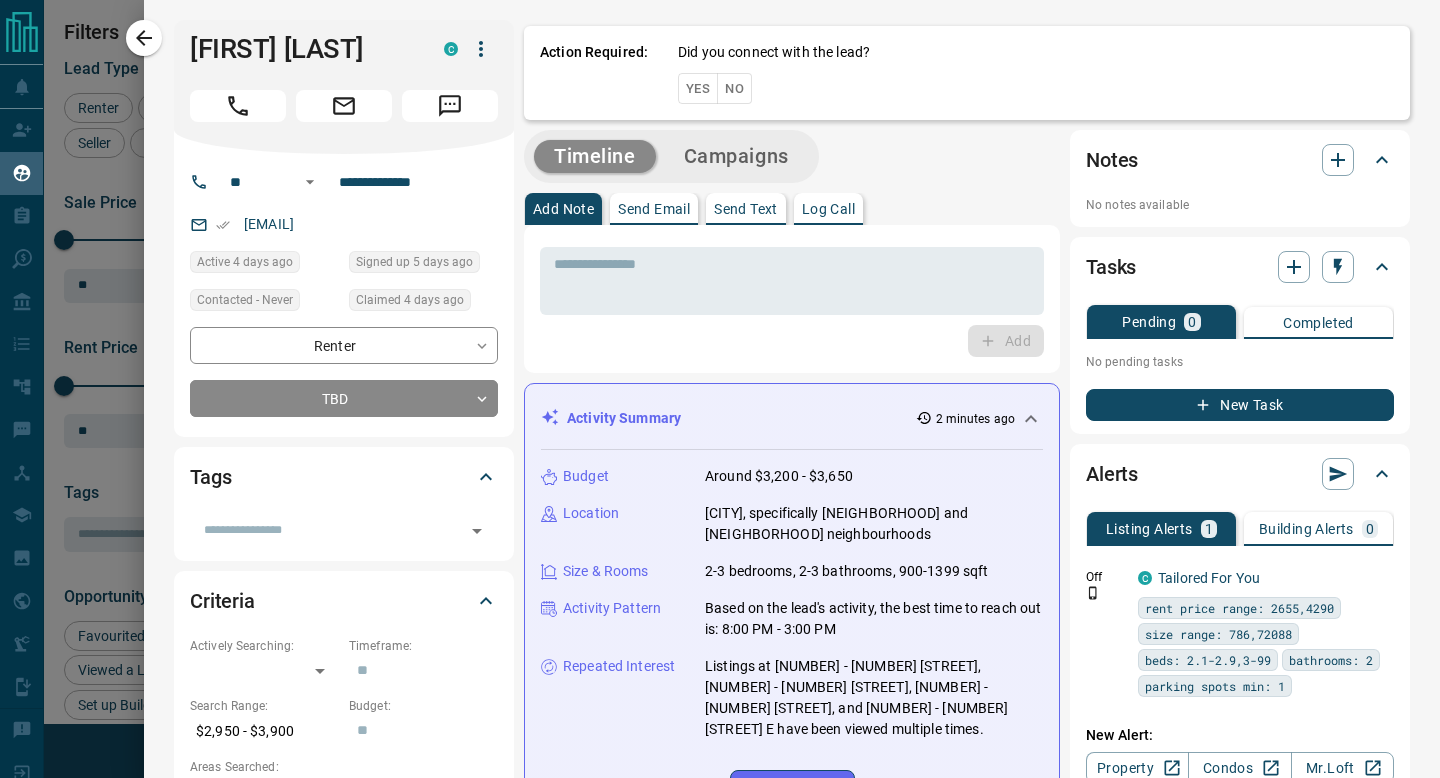 click on "Yes" at bounding box center (698, 88) 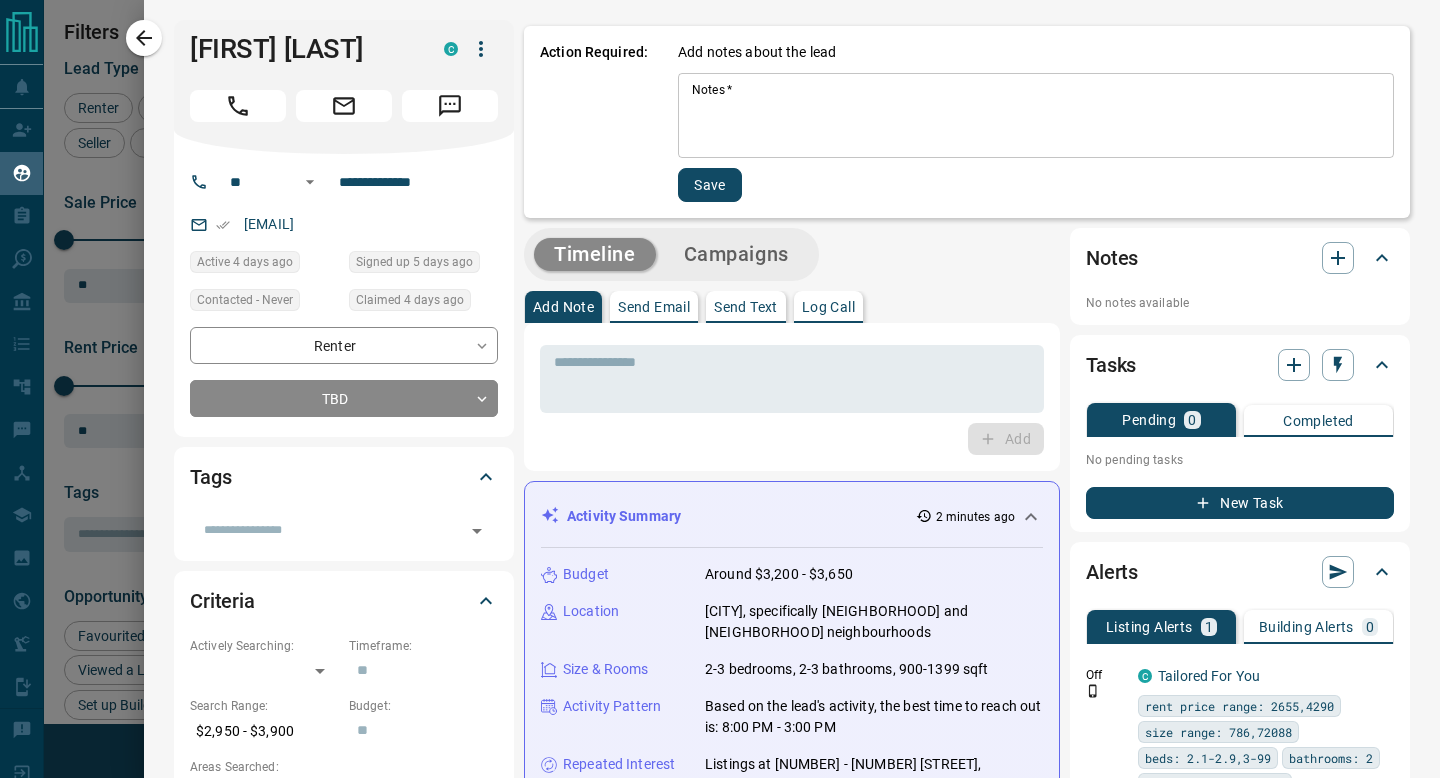 click on "Notes   *" at bounding box center [1036, 116] 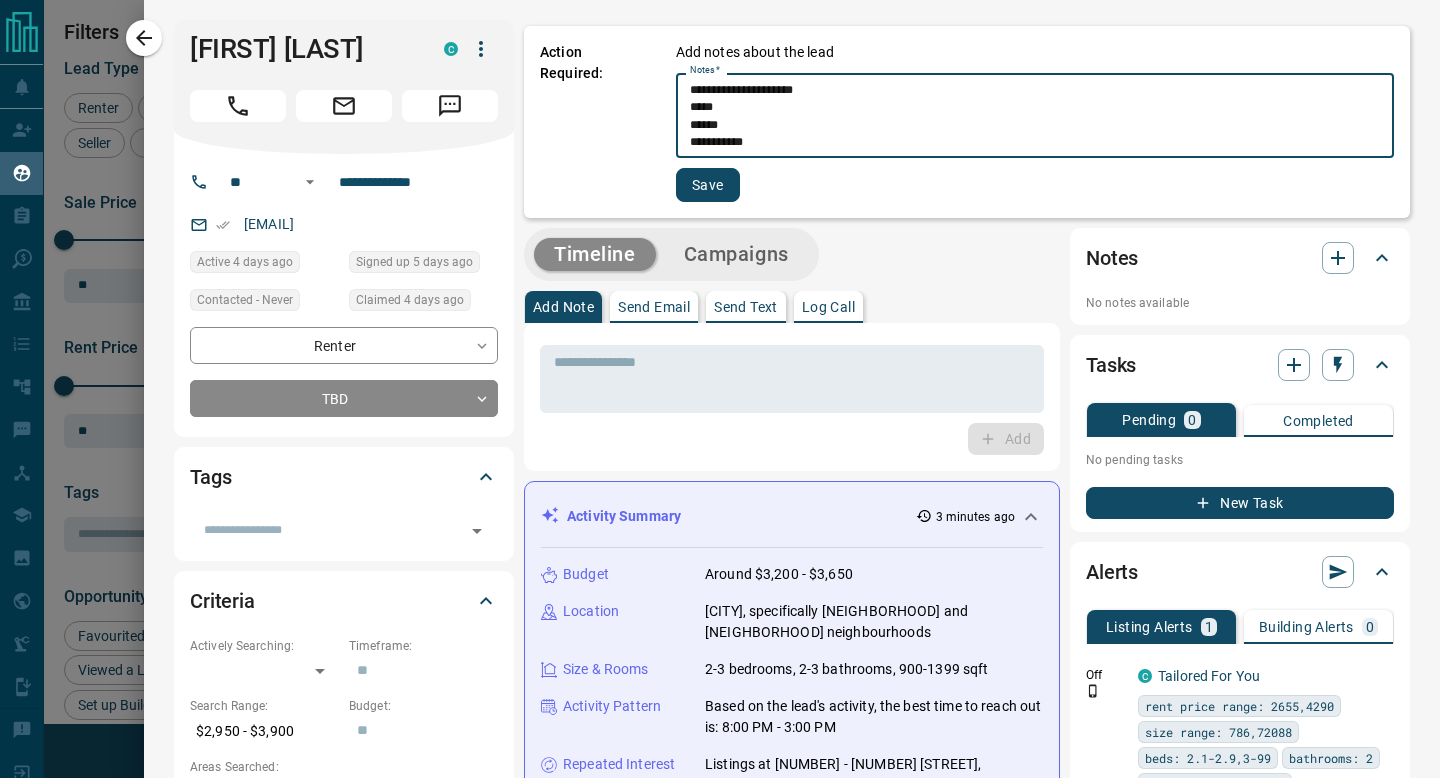scroll, scrollTop: 51, scrollLeft: 0, axis: vertical 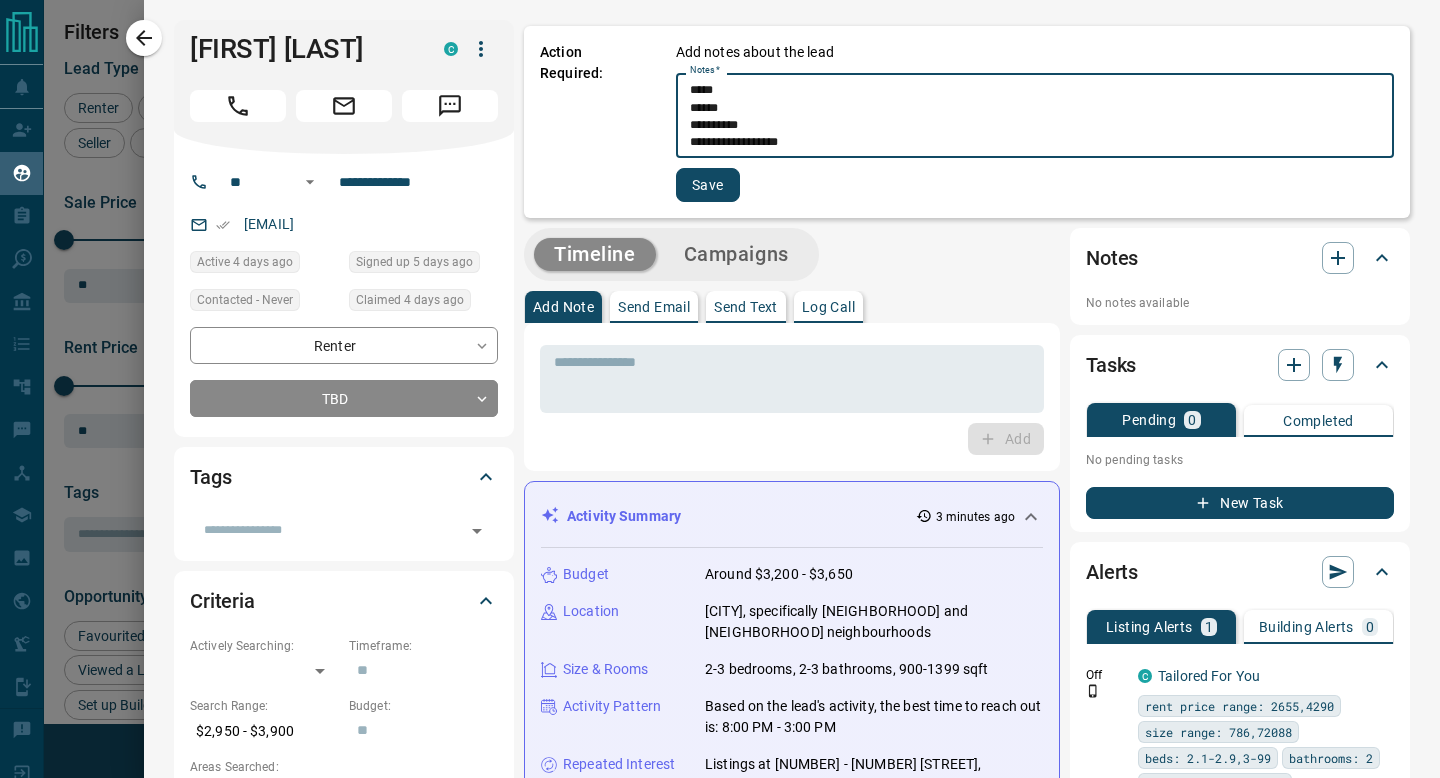 type on "**********" 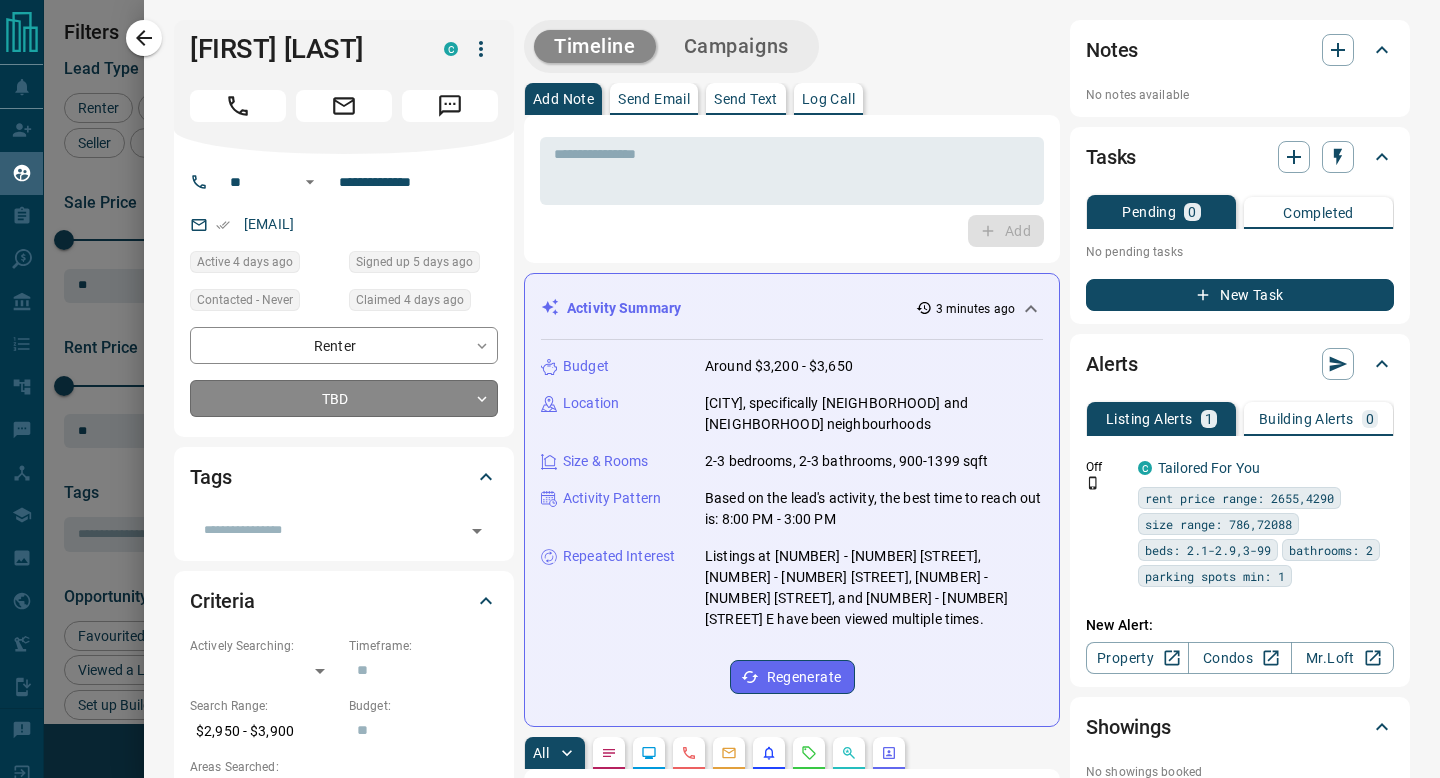 click on "Lead Transfers Claim Leads My Leads Tasks Opportunities Deals Campaigns Automations Messages Broker Bay Training Media Services Agent Resources Precon Worksheet Mobile Apps Disclosure Logout My Leads Filters 1 Manage Tabs New Lead All 680 TBD 203 Do Not Contact - Not Responsive 13 Bogus 123 Just Browsing 86 Criteria Obtained 84 Future Follow Up 58 Warm 59 HOT 7 Taken on Showings 1 Submitted Offer - Client 46 Name Details Last Active Claimed Date Status Tags [FIRST] [LAST] Renter C $3K - $4K [CITY], [CITY] 4 days ago 4 days ago Signed up 5 days ago TBD + [FIRST] [LAST] Linares Renter C $2K - $6K [CITY], [CITY] 2 days ago Contacted 1 week ago 1 week ago Signed up 2 years ago Bogus + [FIRST] [LAST] Renter C $3K - $3K [CITY], [CITY] 1 week ago Contacted 1 week ago 1 week ago Signed up 1 month ago Future Follow Up + Pykr Renter C $3K - $8K [CITY] 1 week ago Contacted 1 week ago 1 week ago Signed up 1 week ago Bogus + [FIRST] [LAST] Renter P $1K - $5K [CITY], [CITY], +2 1 week ago Contacted 1 week ago +" at bounding box center [720, 376] 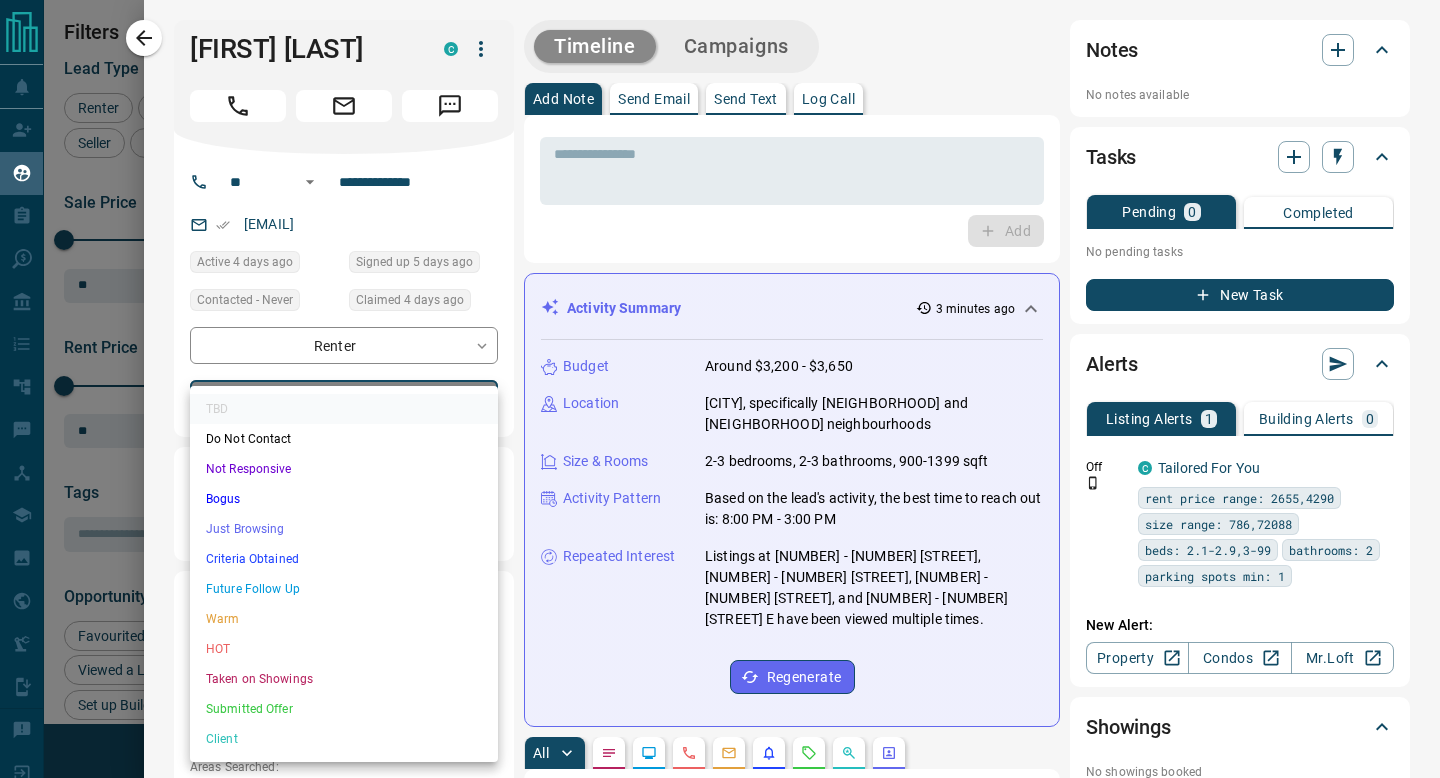click on "Criteria Obtained" at bounding box center [344, 559] 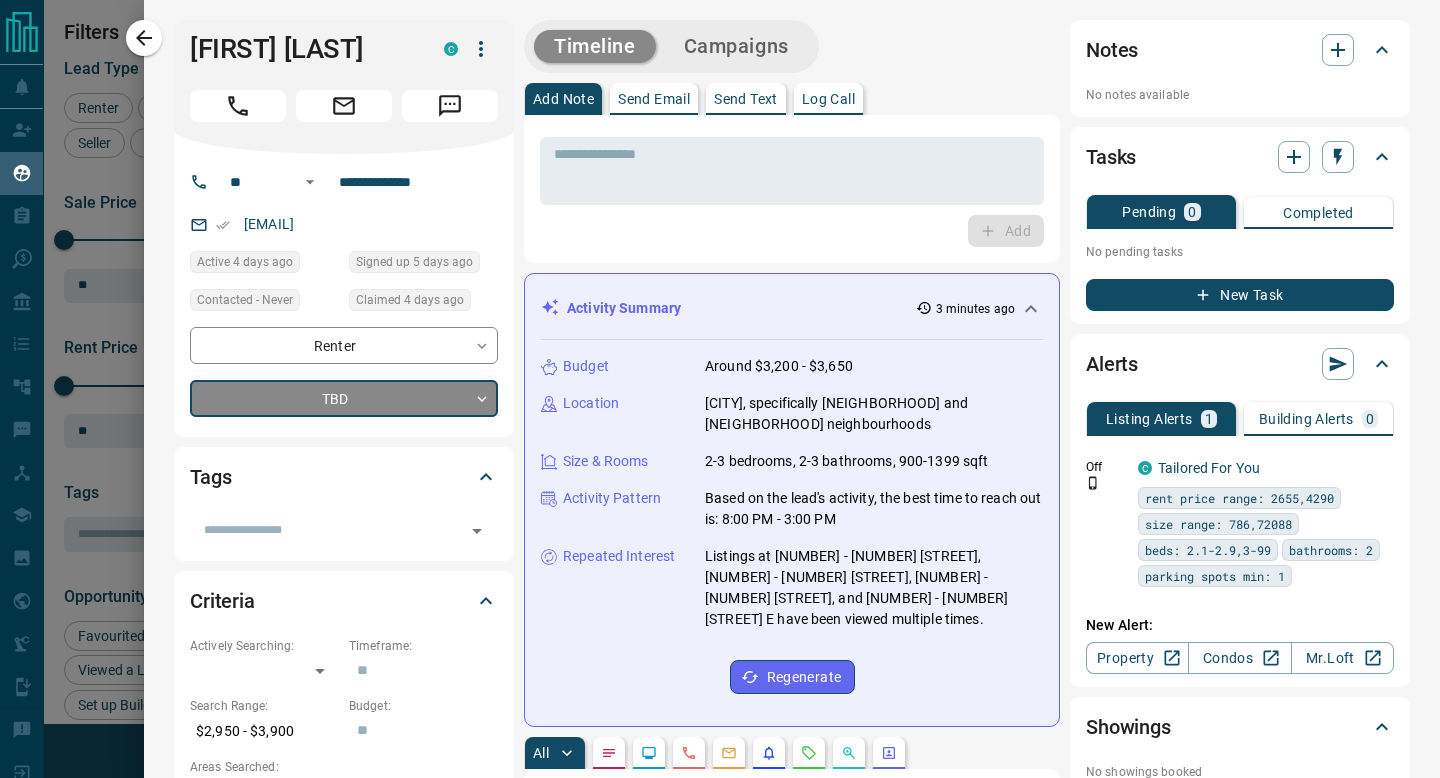 type on "*" 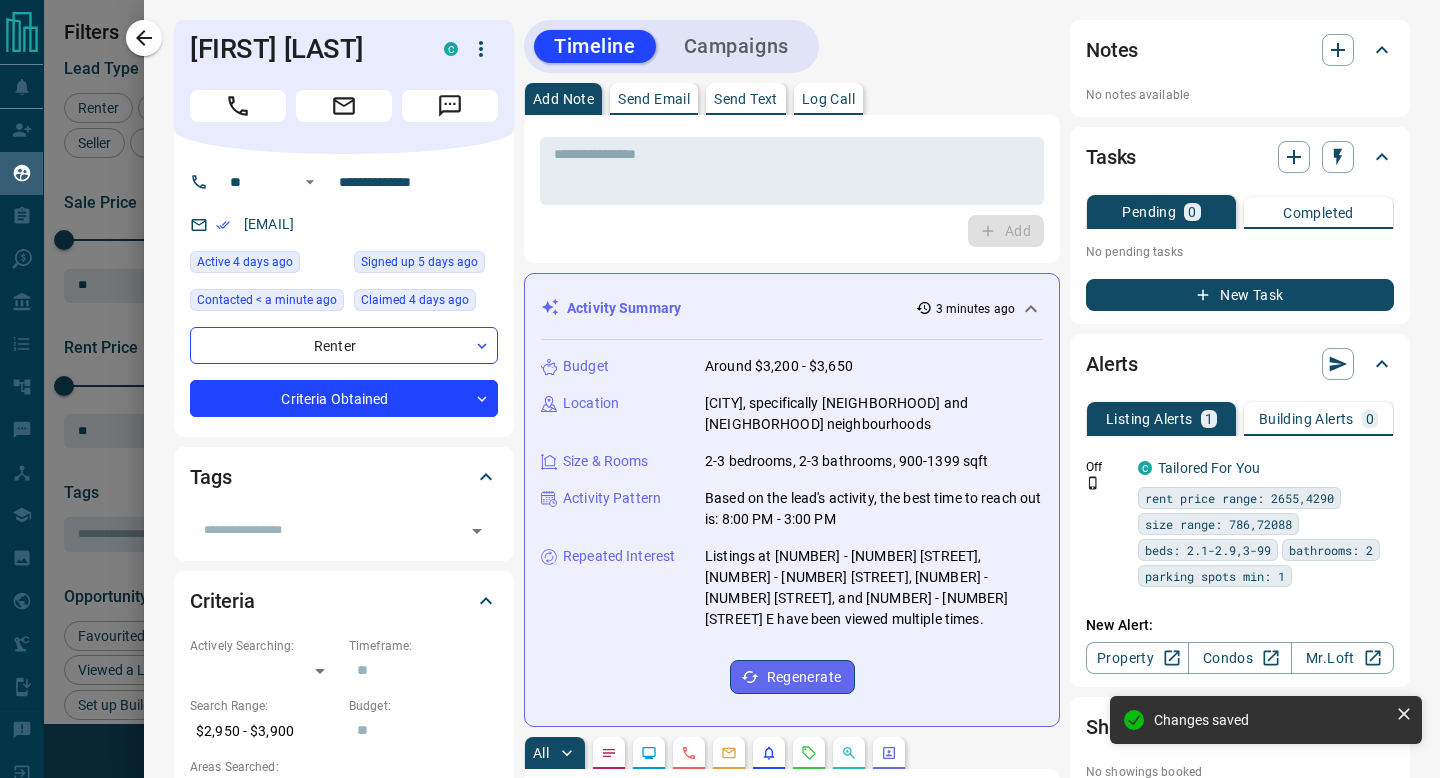 click 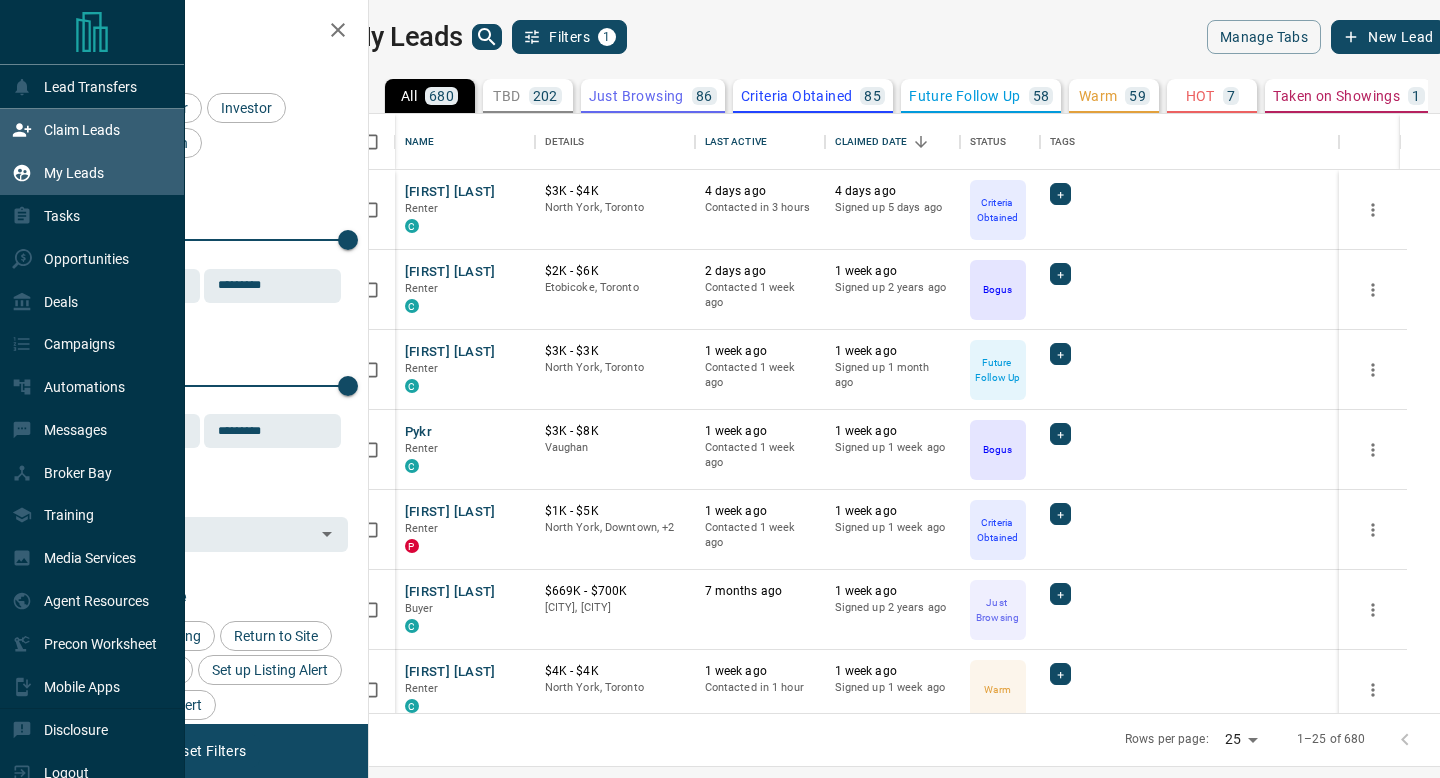 click on "Claim Leads" at bounding box center [92, 130] 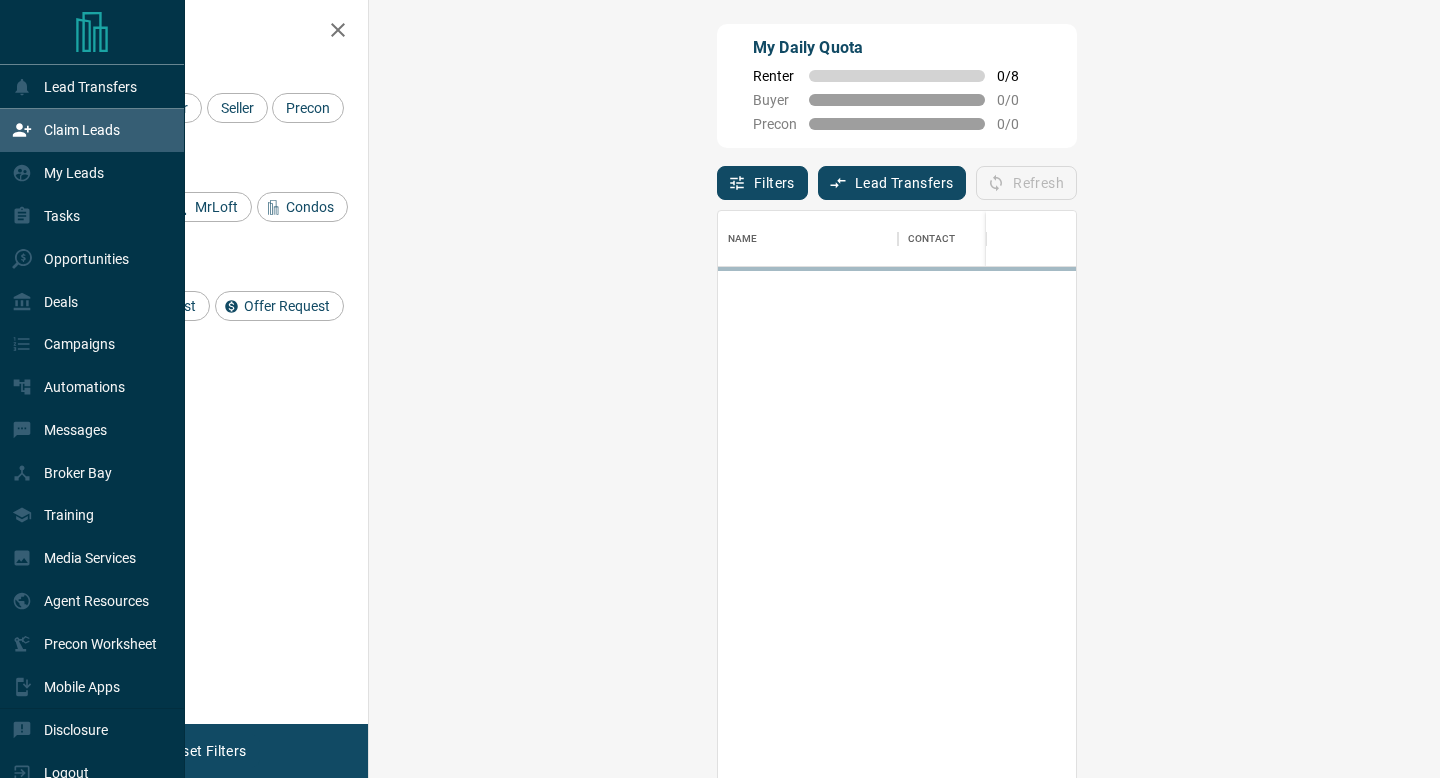 scroll, scrollTop: 0, scrollLeft: 1, axis: horizontal 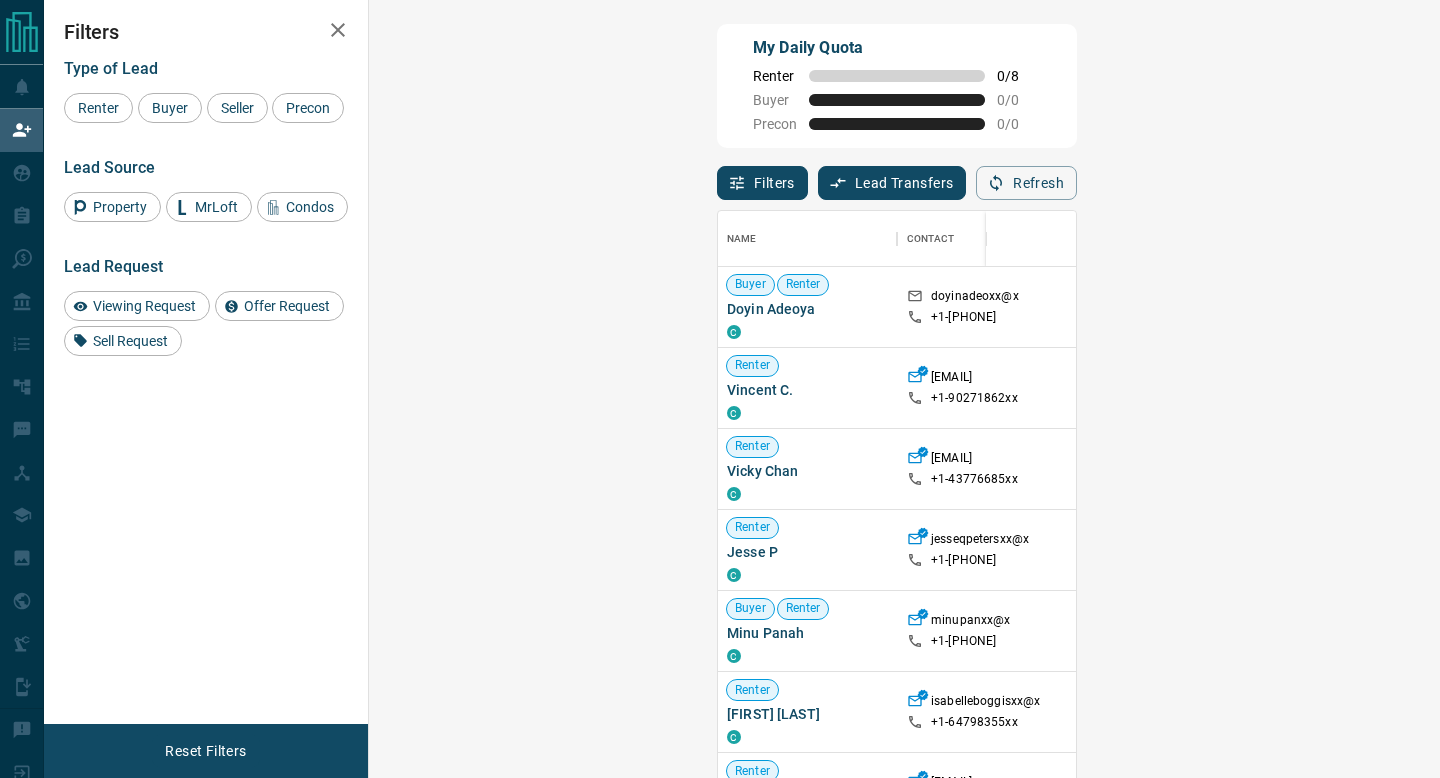 click on "Viewing Request   ( 1 )" at bounding box center (1544, 307) 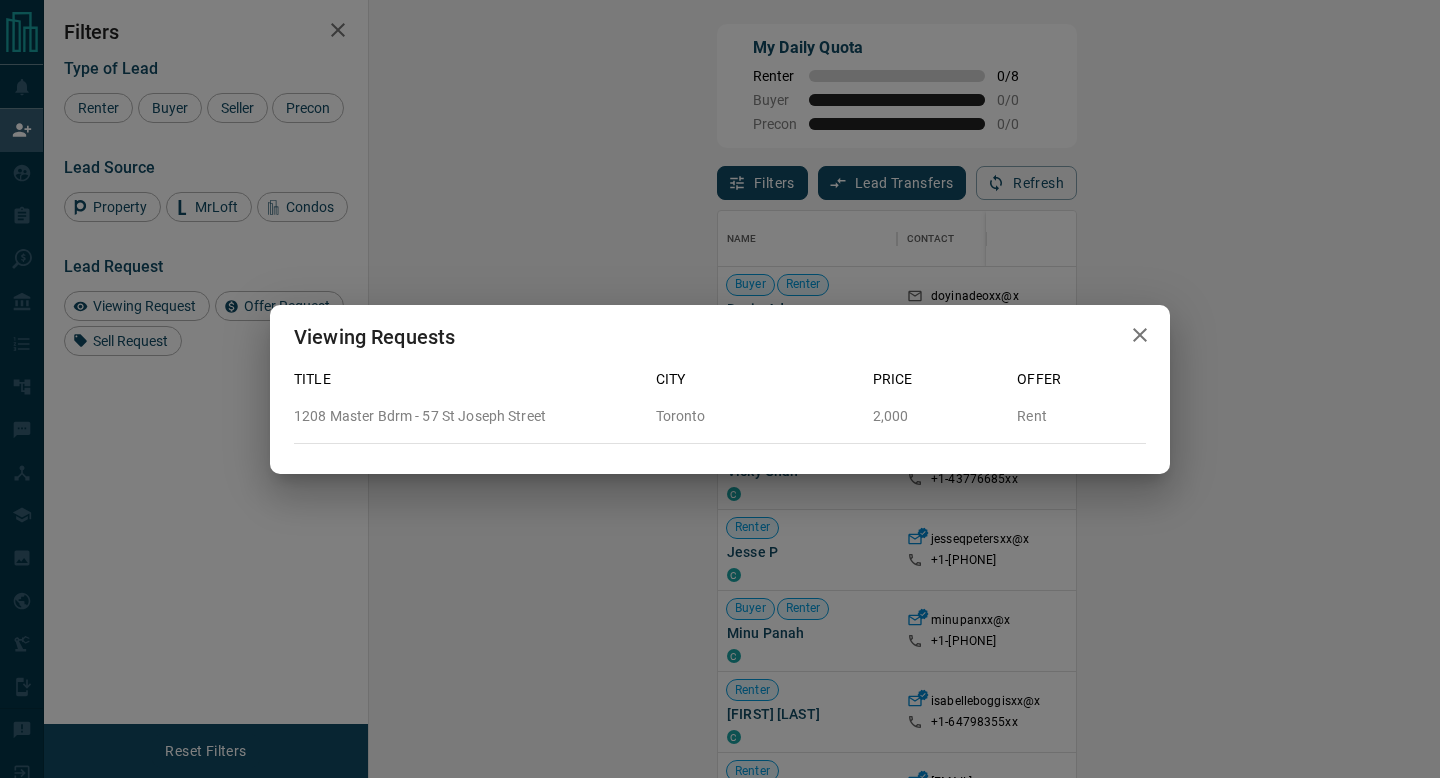 click 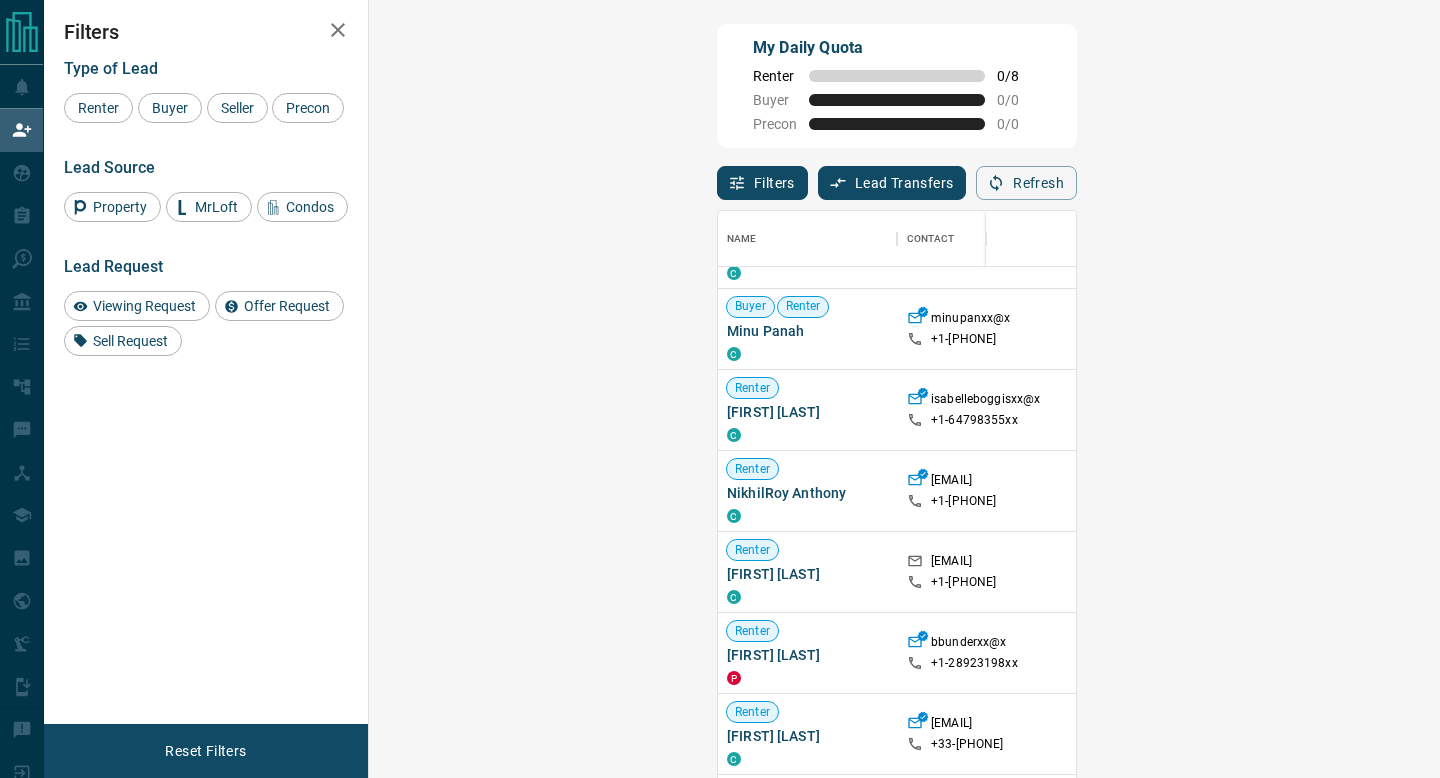 scroll, scrollTop: 328, scrollLeft: 1, axis: both 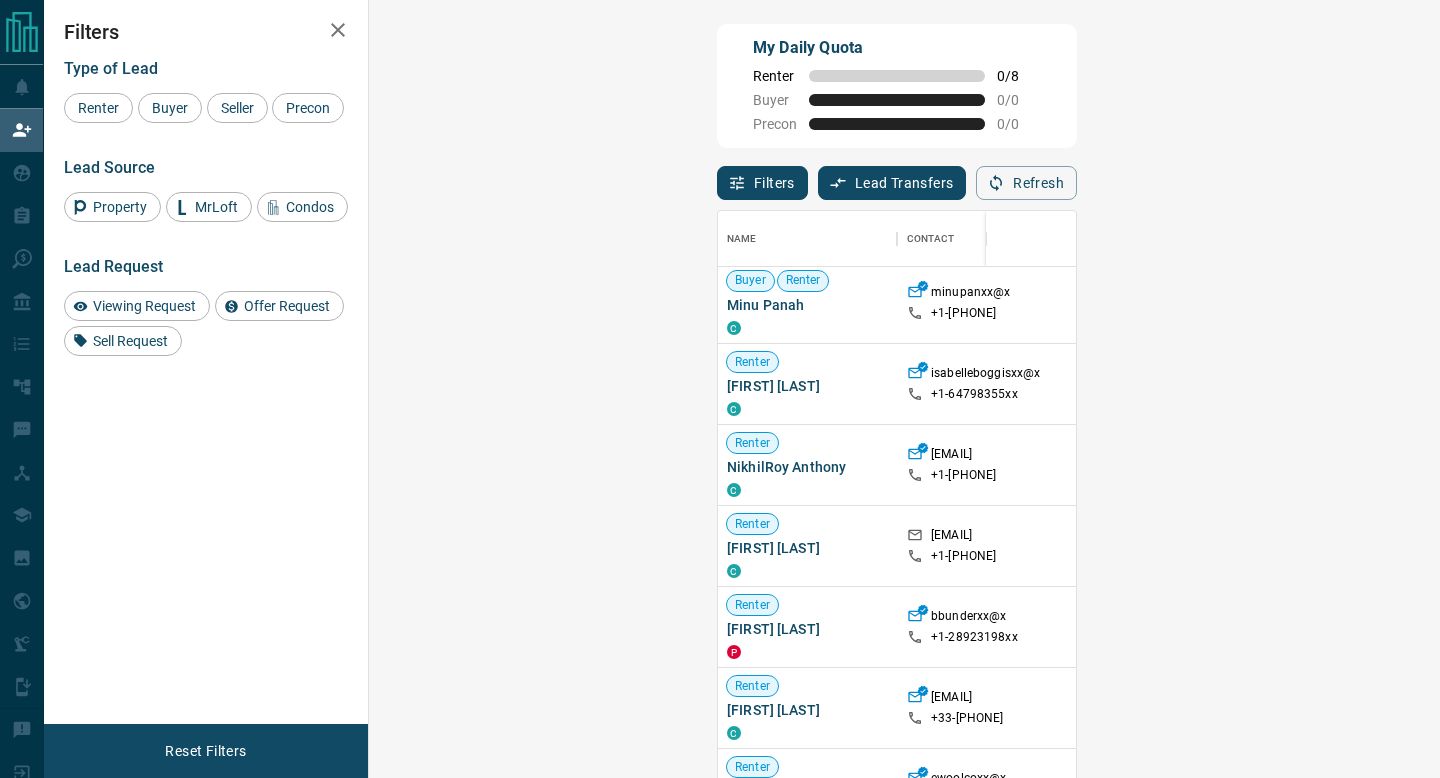 click on "Viewing Request   ( 2 )" at bounding box center [1544, 627] 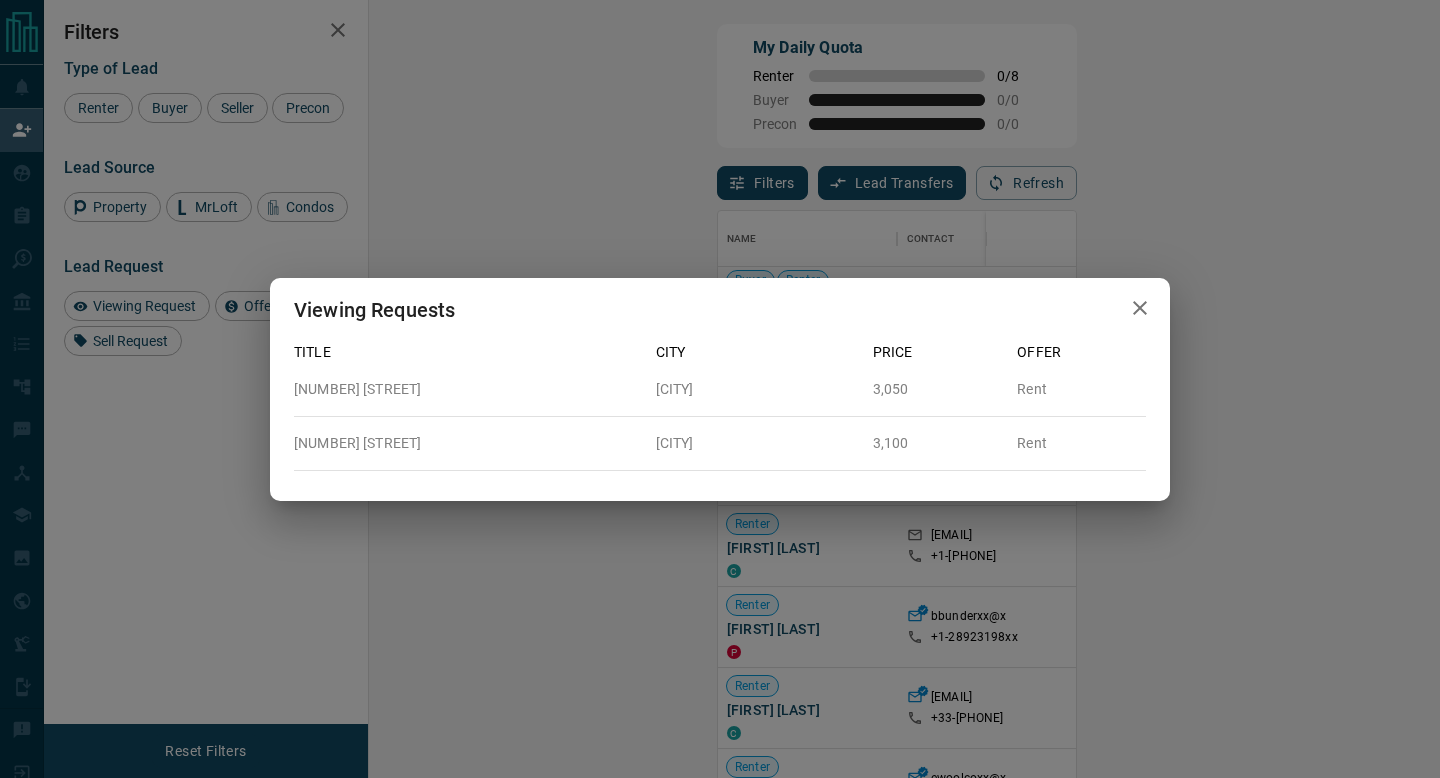 click 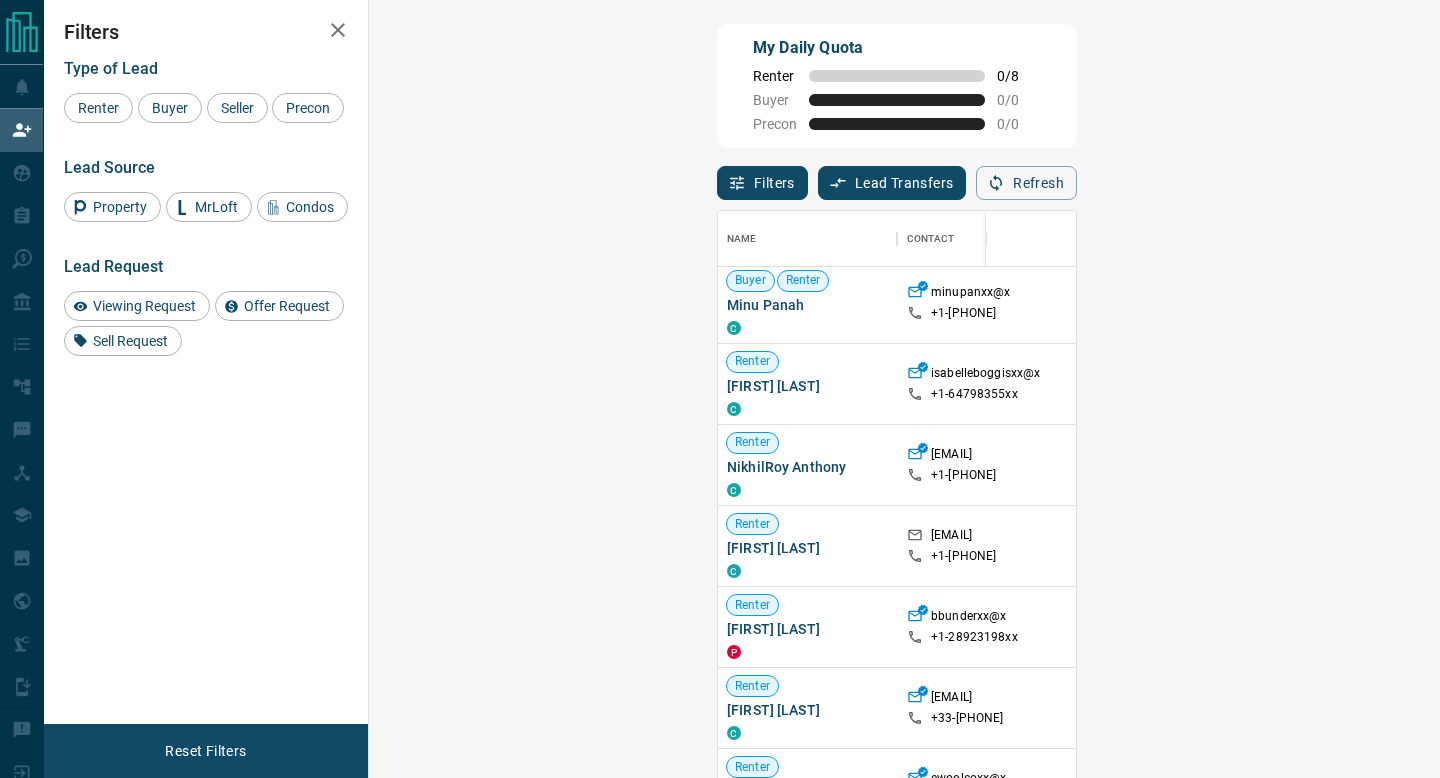 click on "Viewing Request   ( 2 )" at bounding box center [1544, 627] 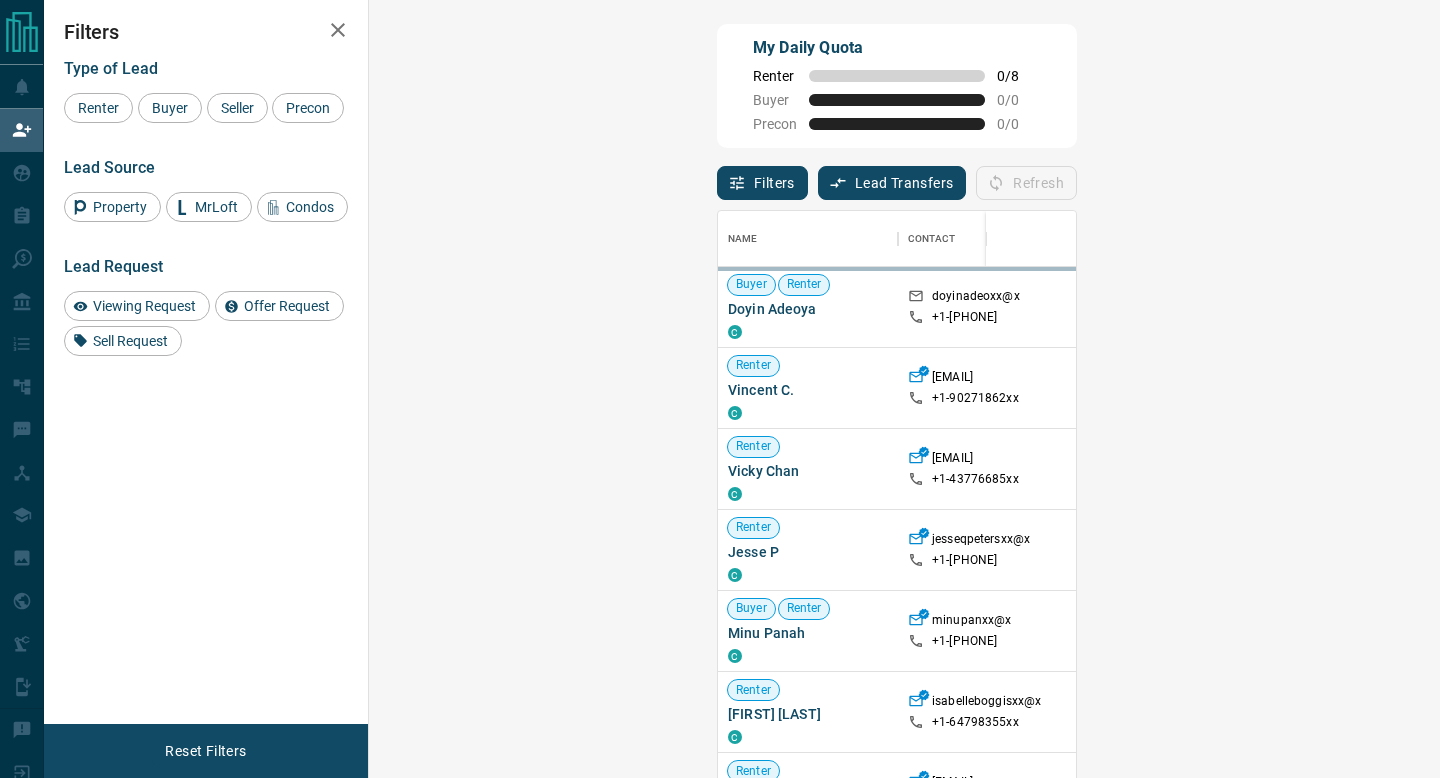 click on "Viewing Requests" at bounding box center (720, 337) 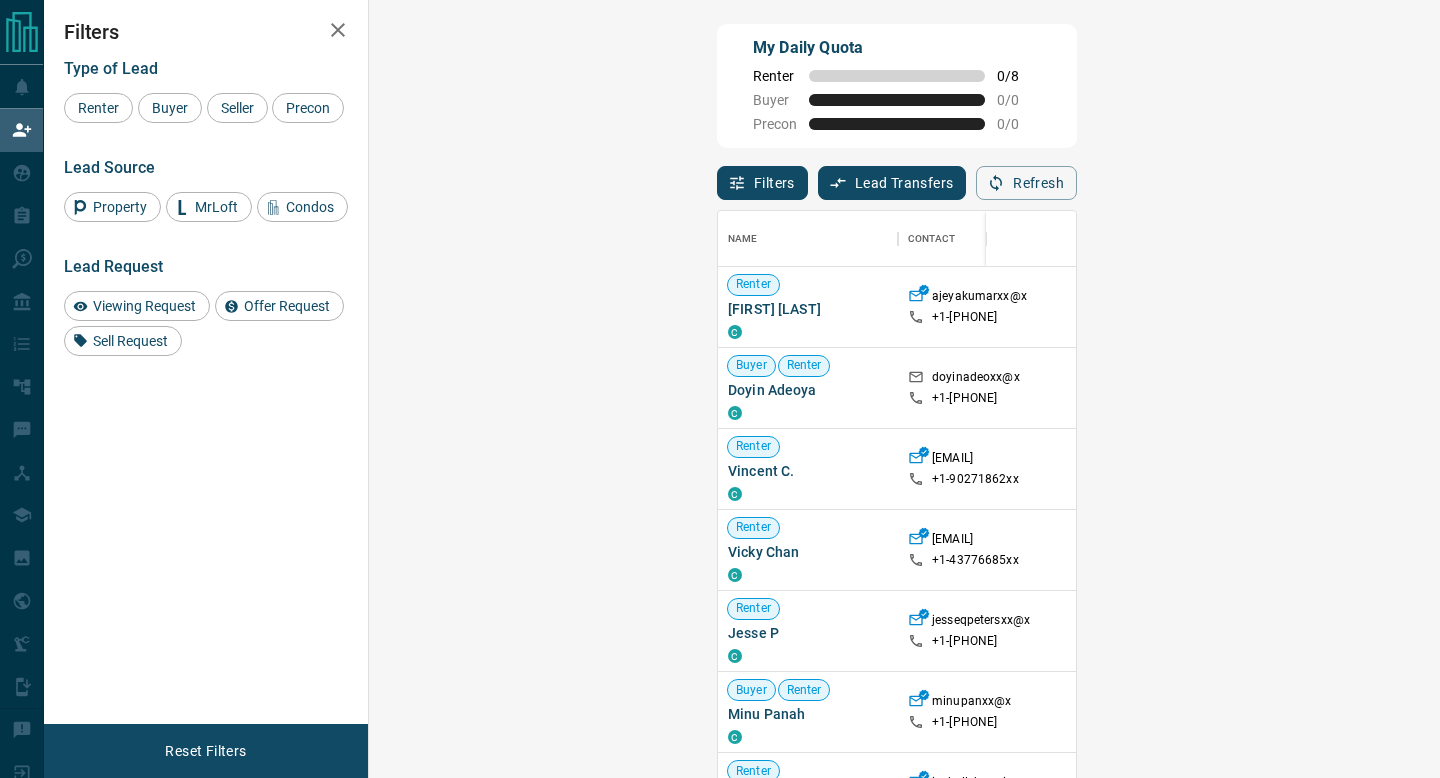 scroll, scrollTop: 0, scrollLeft: 1, axis: horizontal 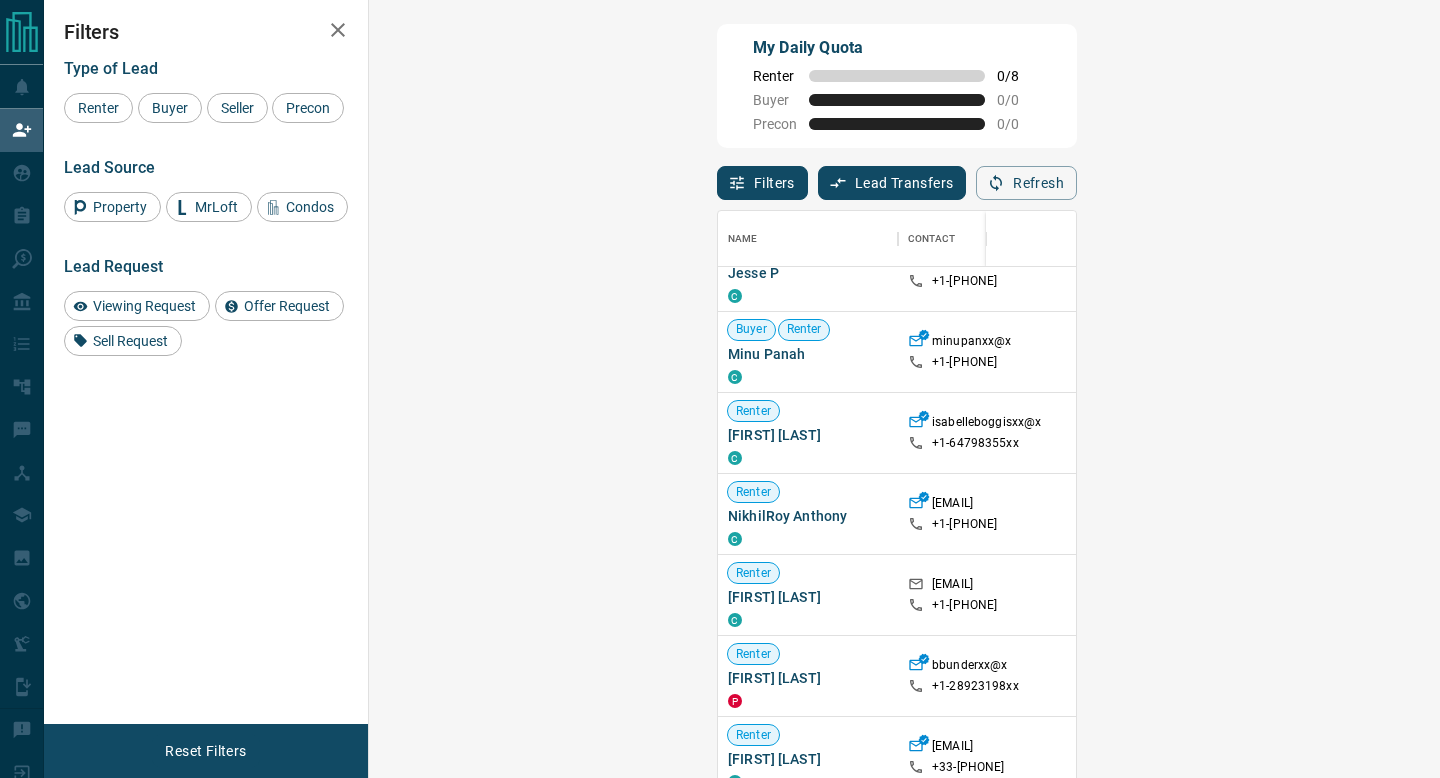 click on "Claim" at bounding box center (1701, 676) 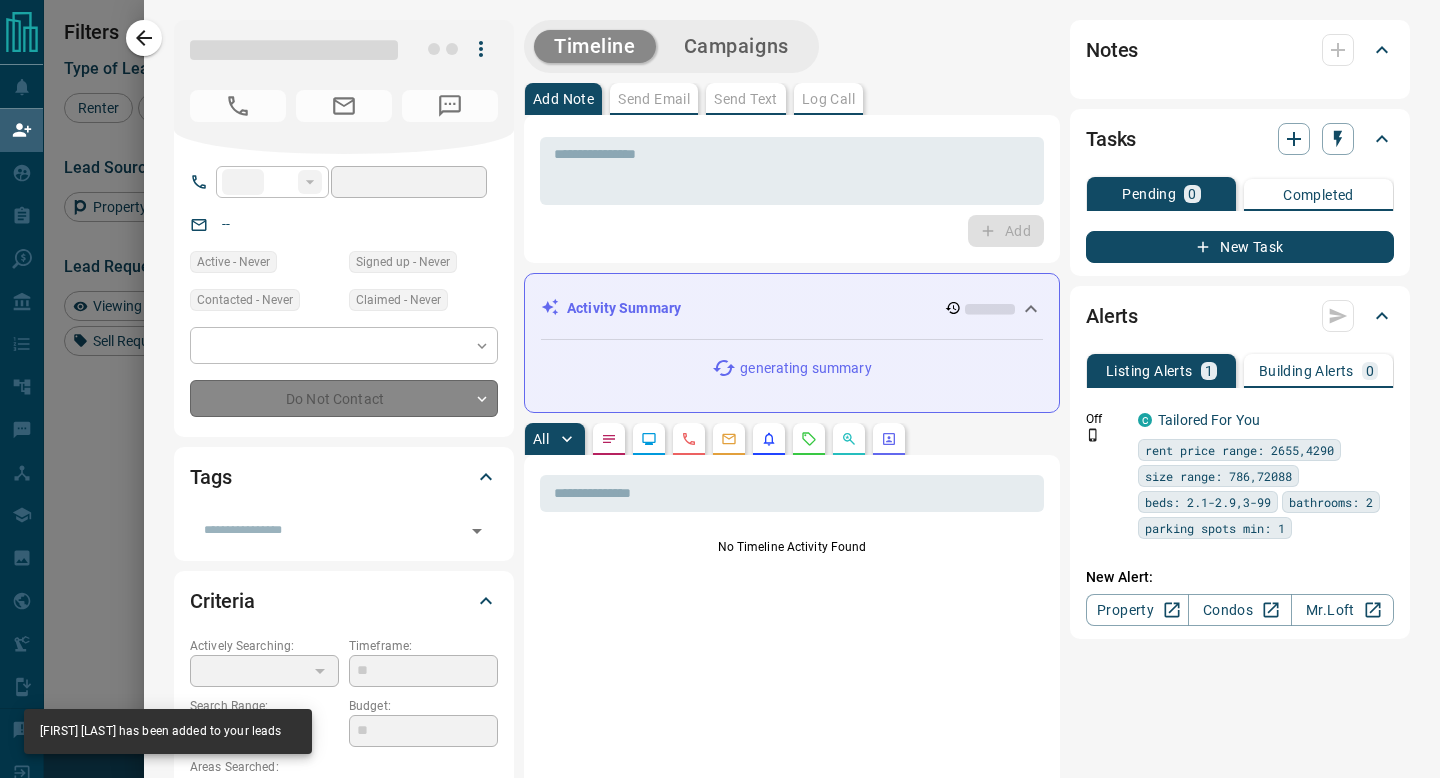 type on "**" 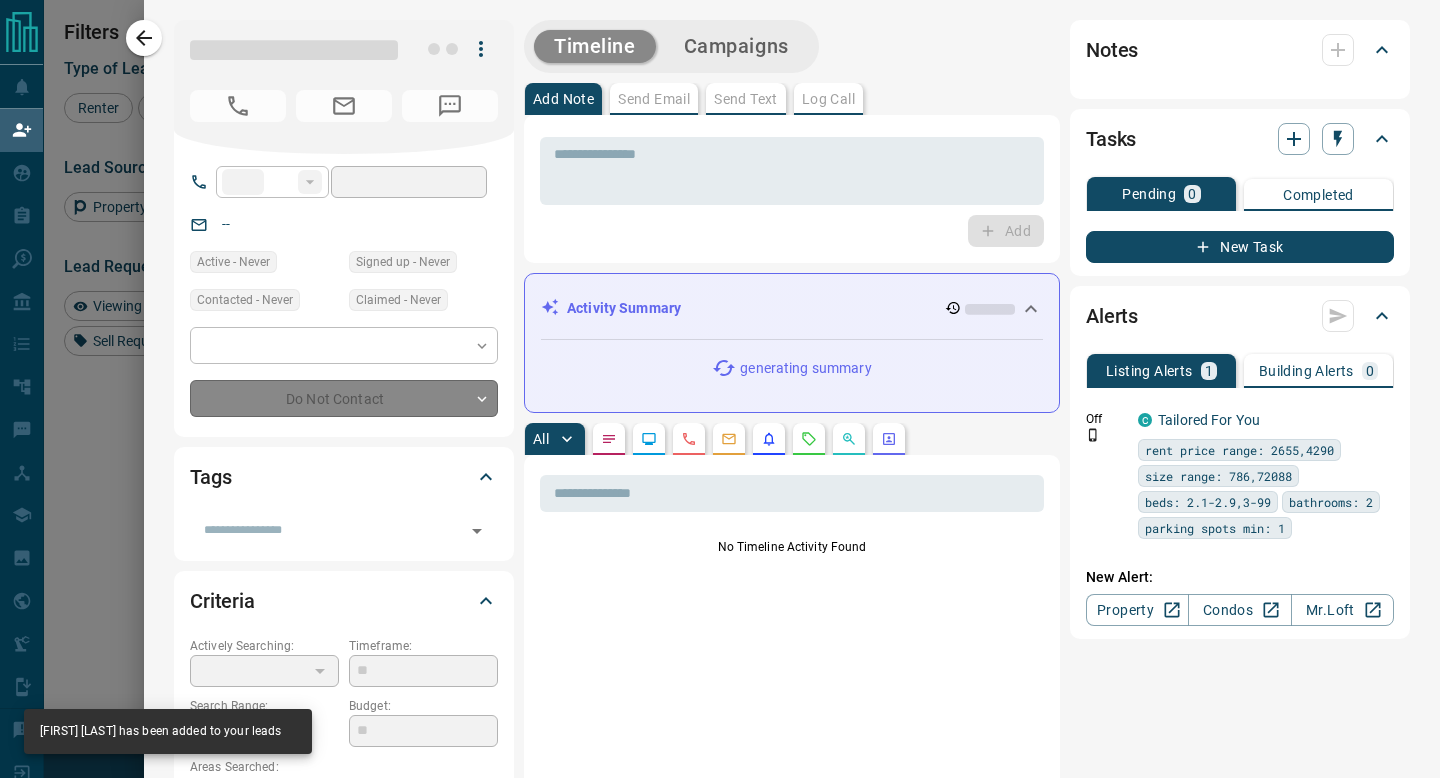 type on "**********" 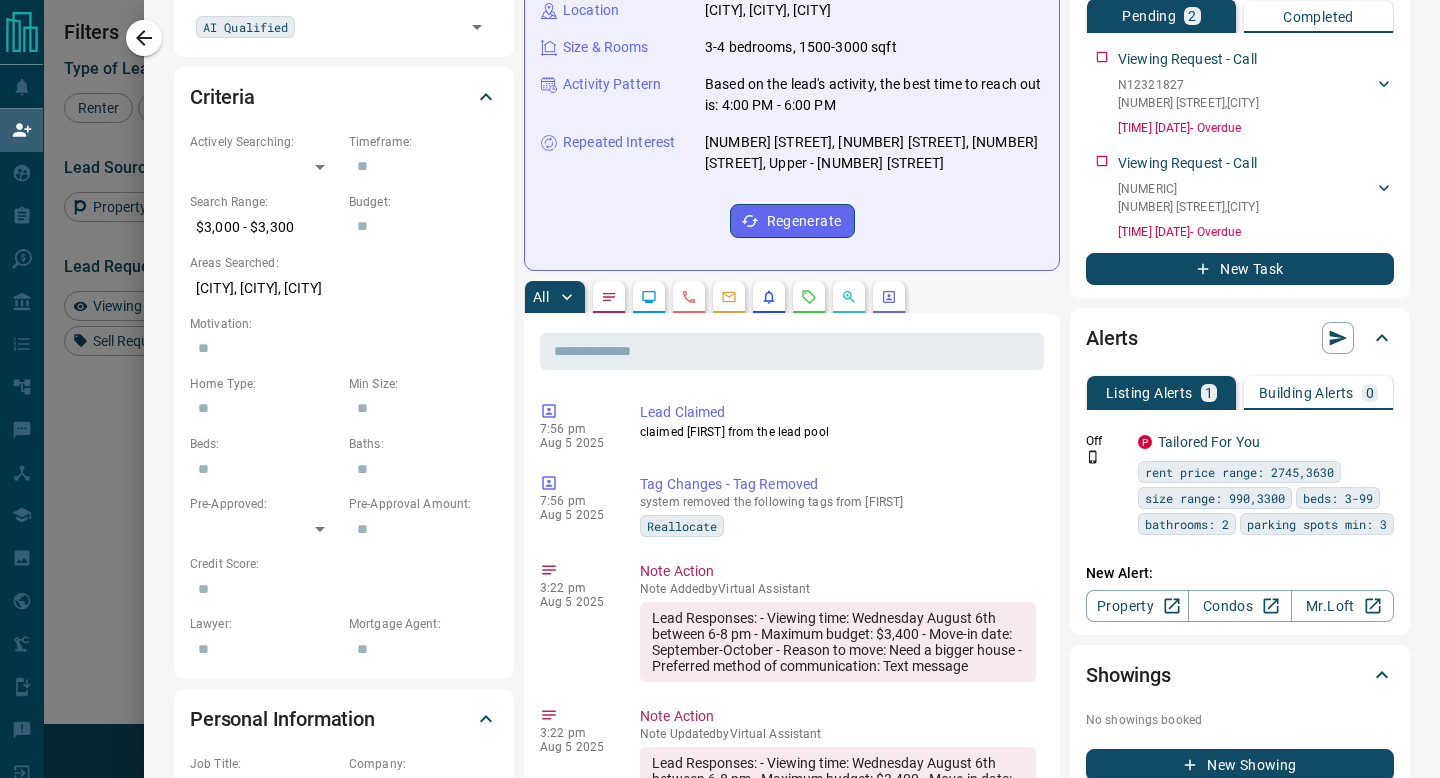scroll, scrollTop: 507, scrollLeft: 0, axis: vertical 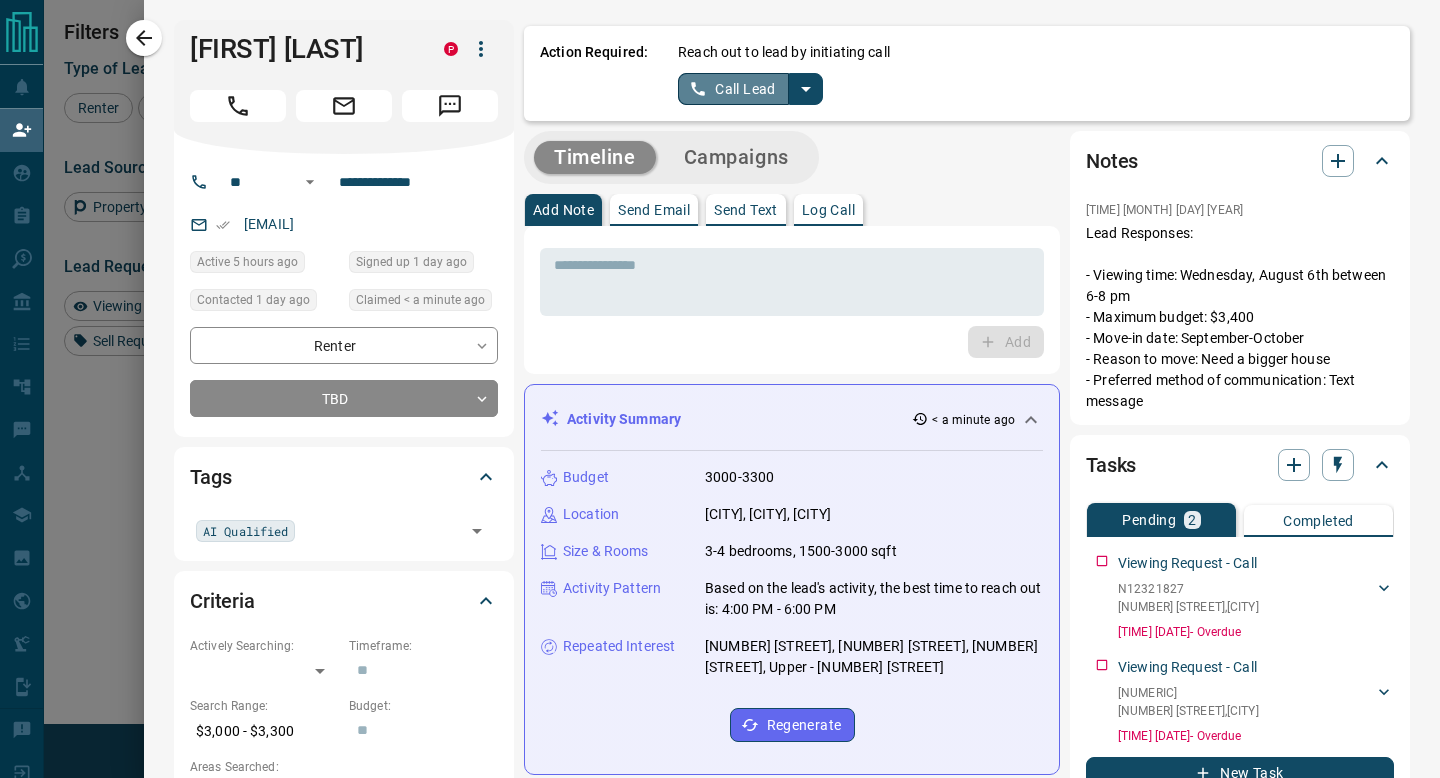 click on "Call Lead" at bounding box center (733, 89) 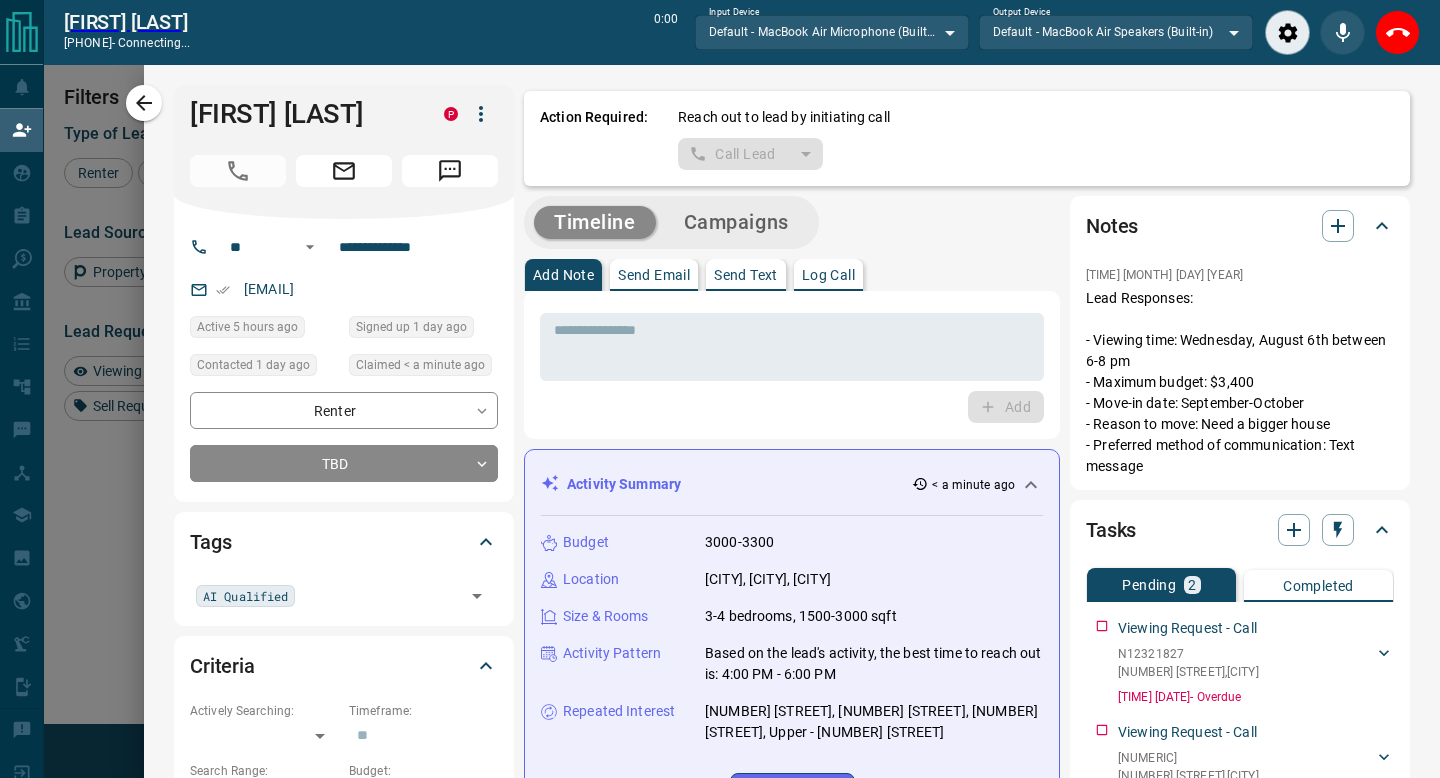 scroll, scrollTop: 540, scrollLeft: 1028, axis: both 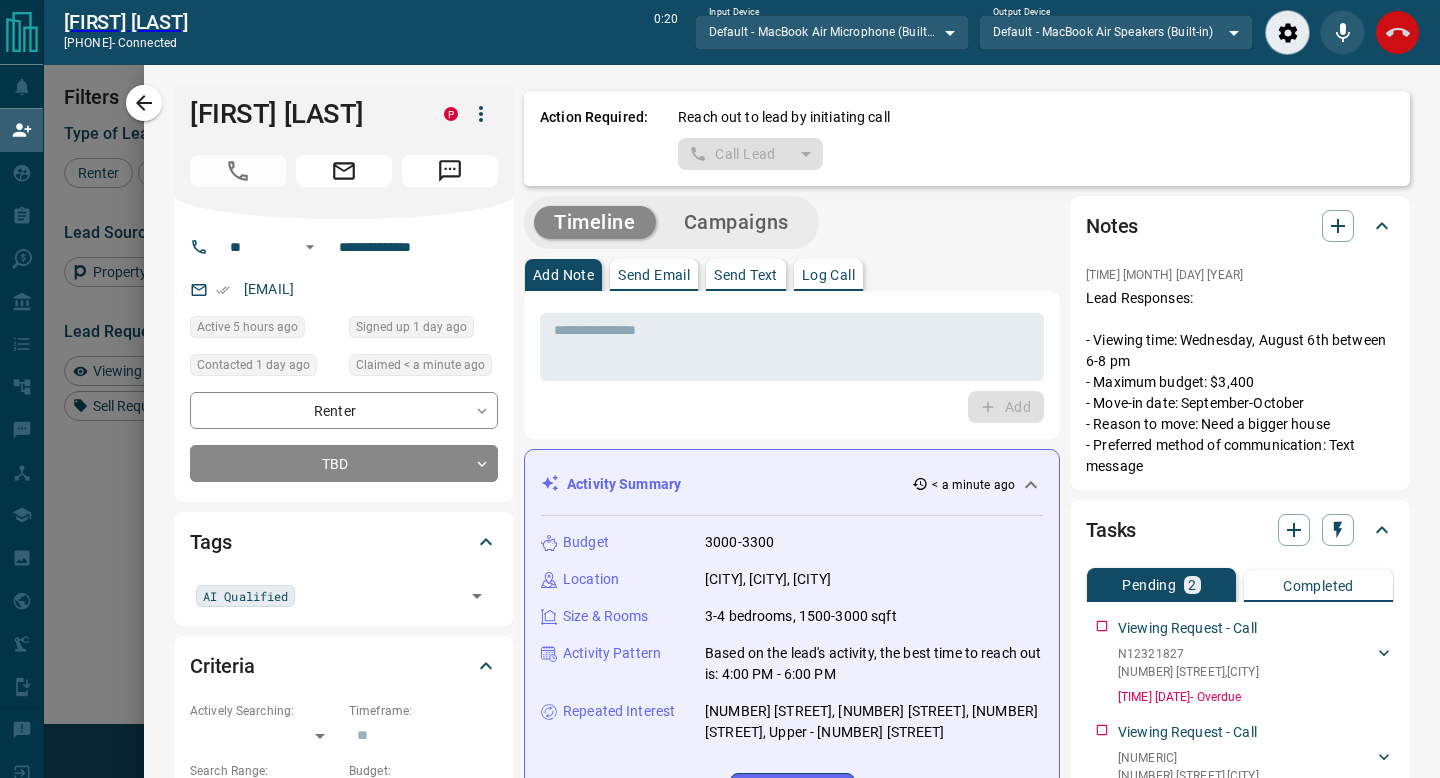 click 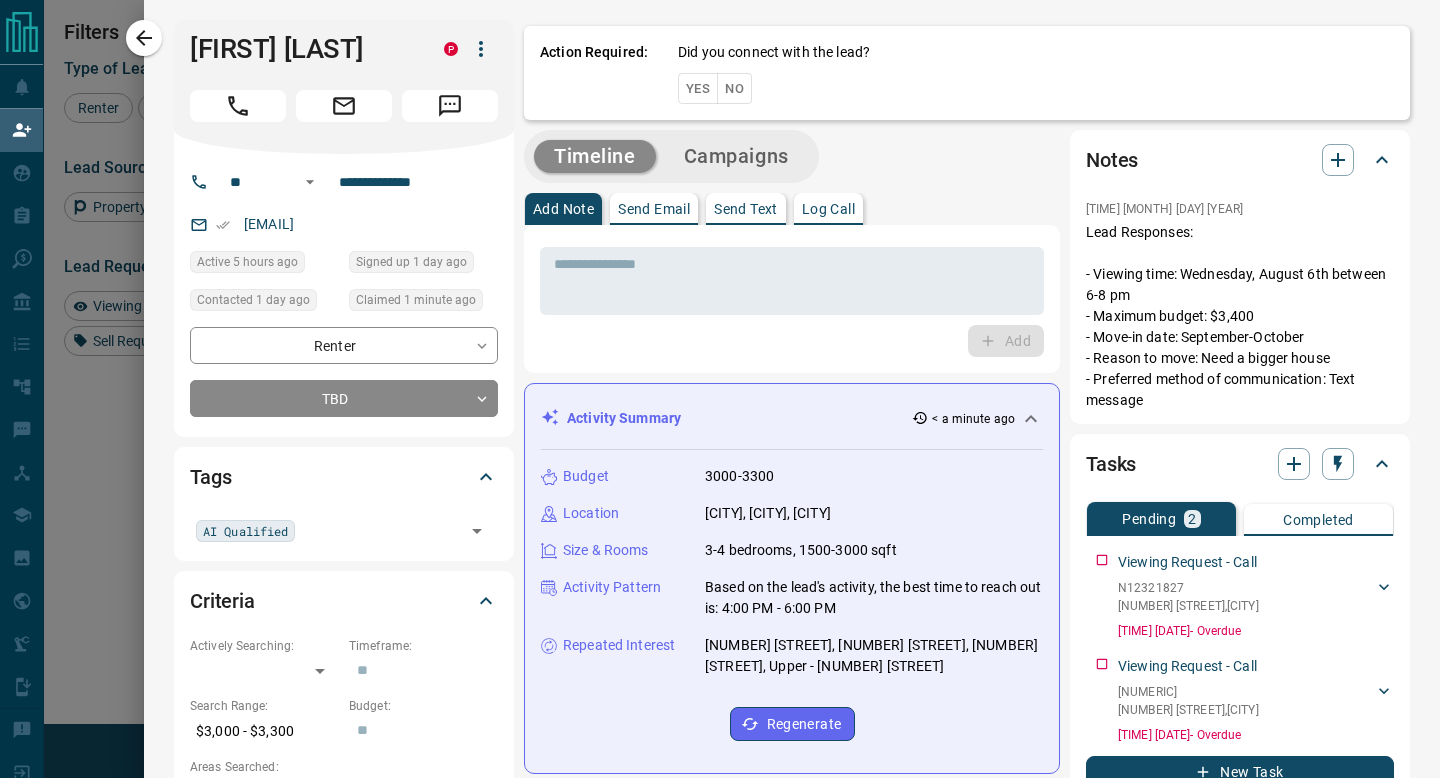 scroll, scrollTop: 0, scrollLeft: 1, axis: horizontal 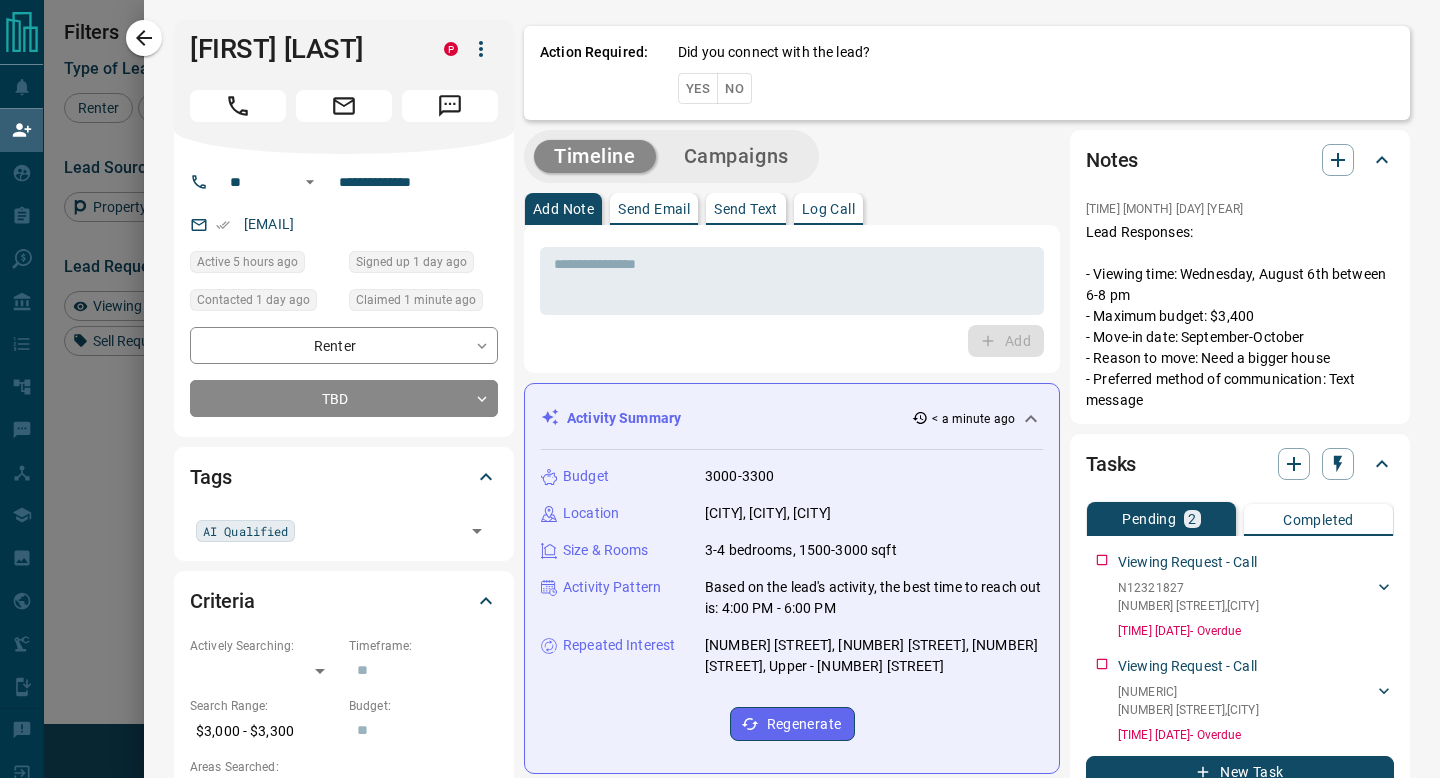 click on "No" at bounding box center (734, 88) 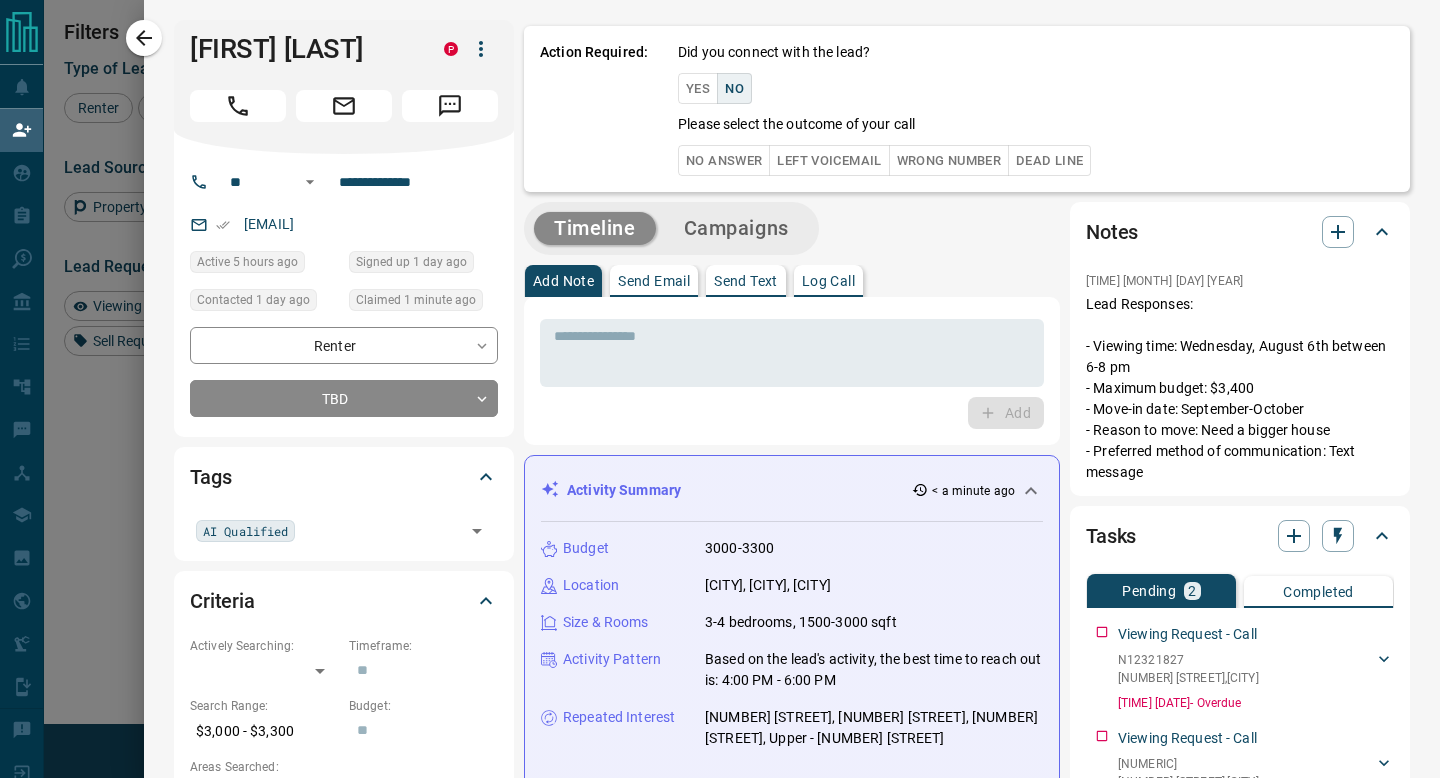 click on "No Answer" at bounding box center [724, 160] 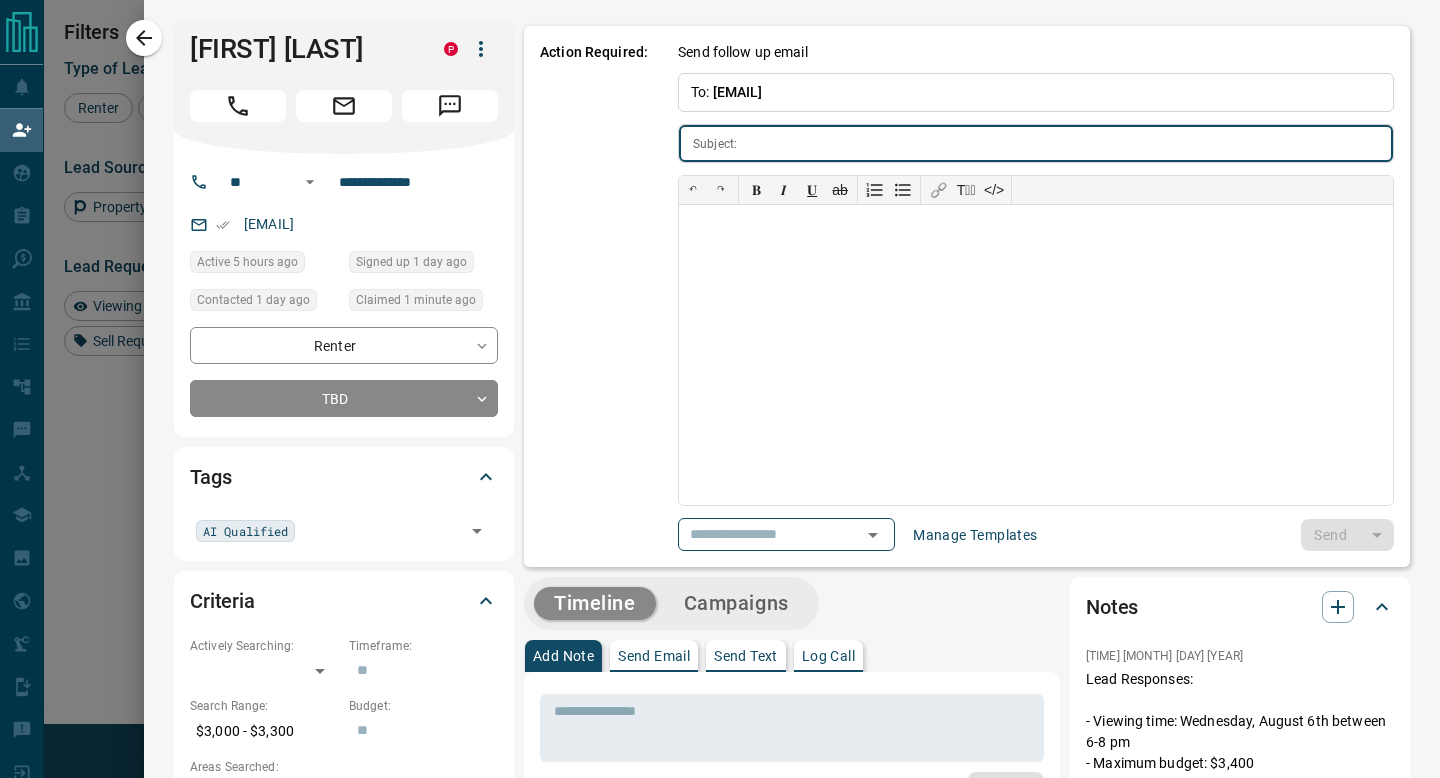 type on "**********" 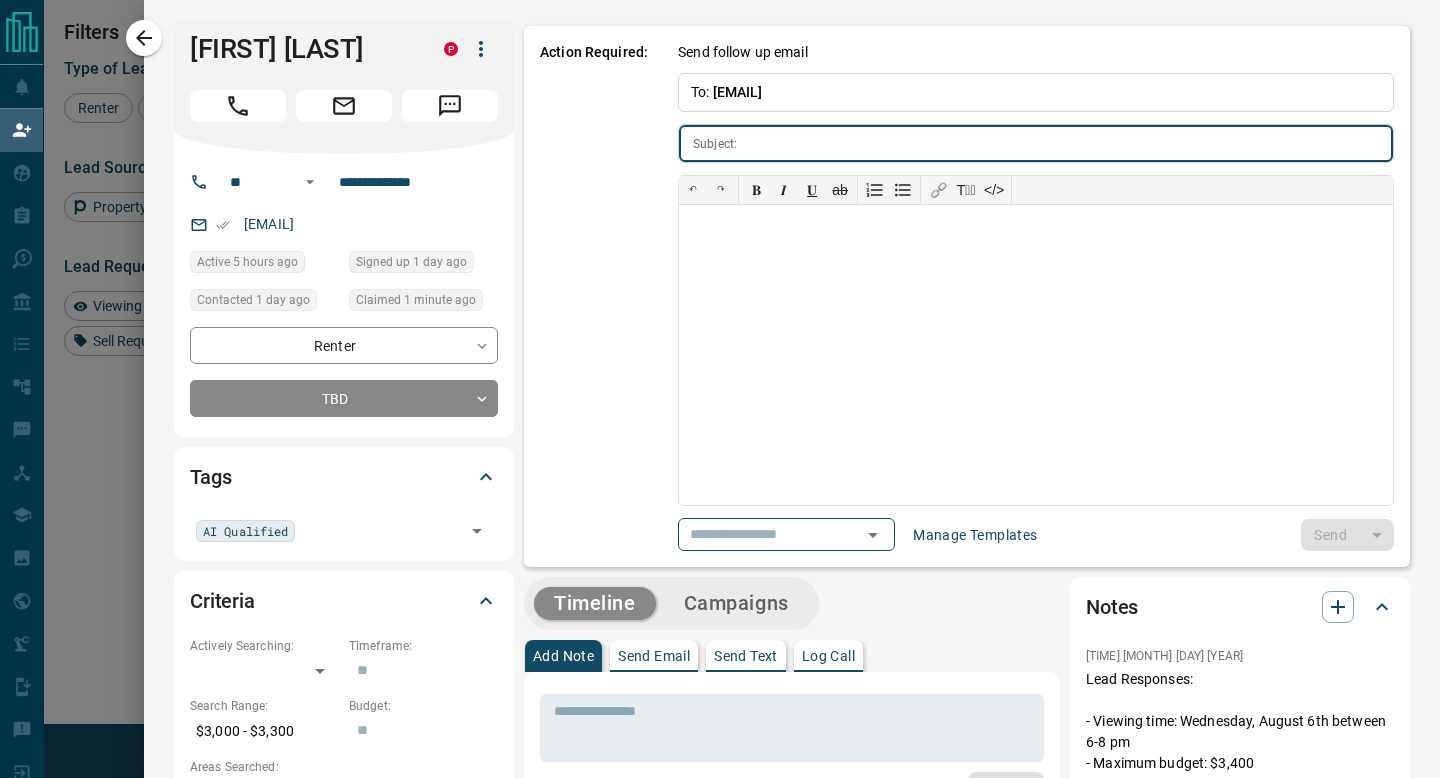 type on "**********" 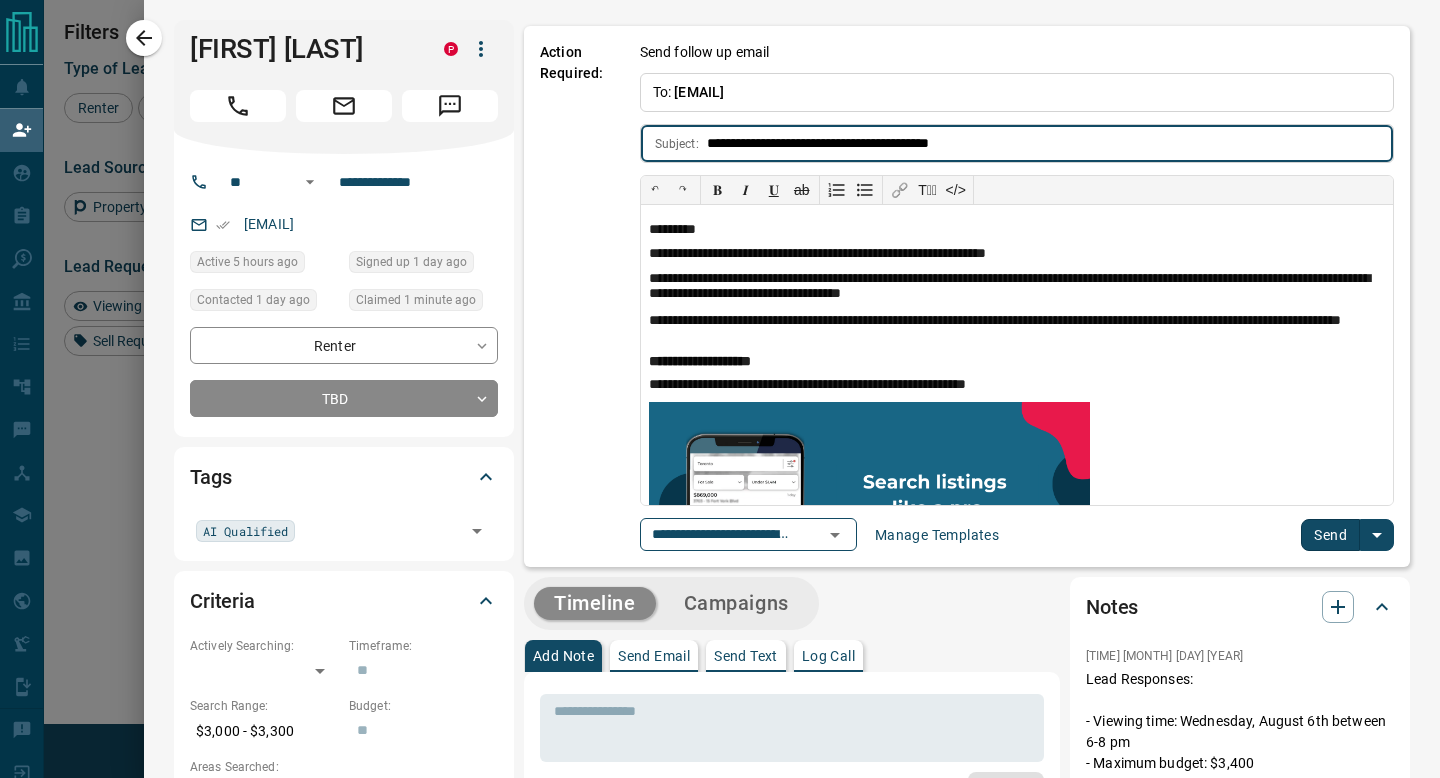 click on "Send" at bounding box center (1330, 535) 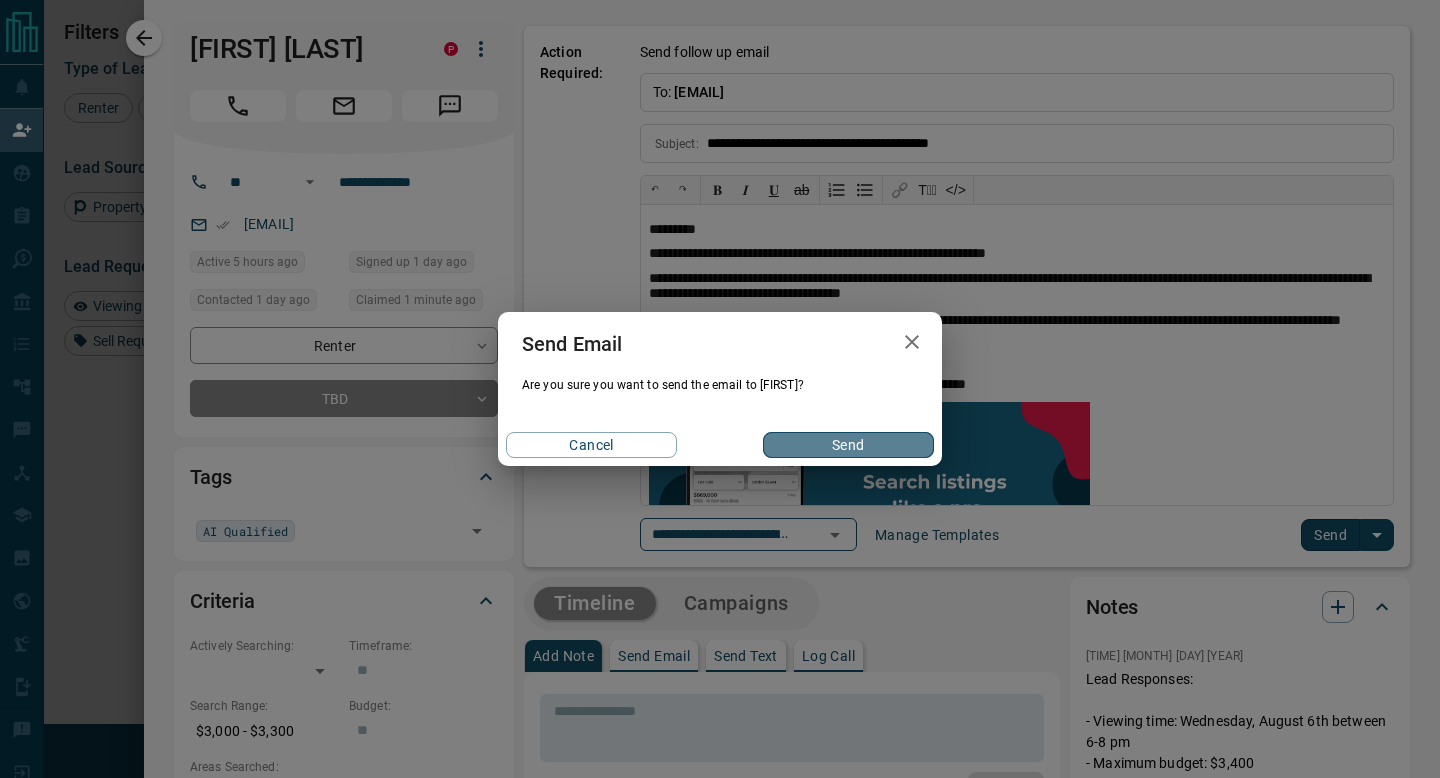 click on "Send" at bounding box center [848, 445] 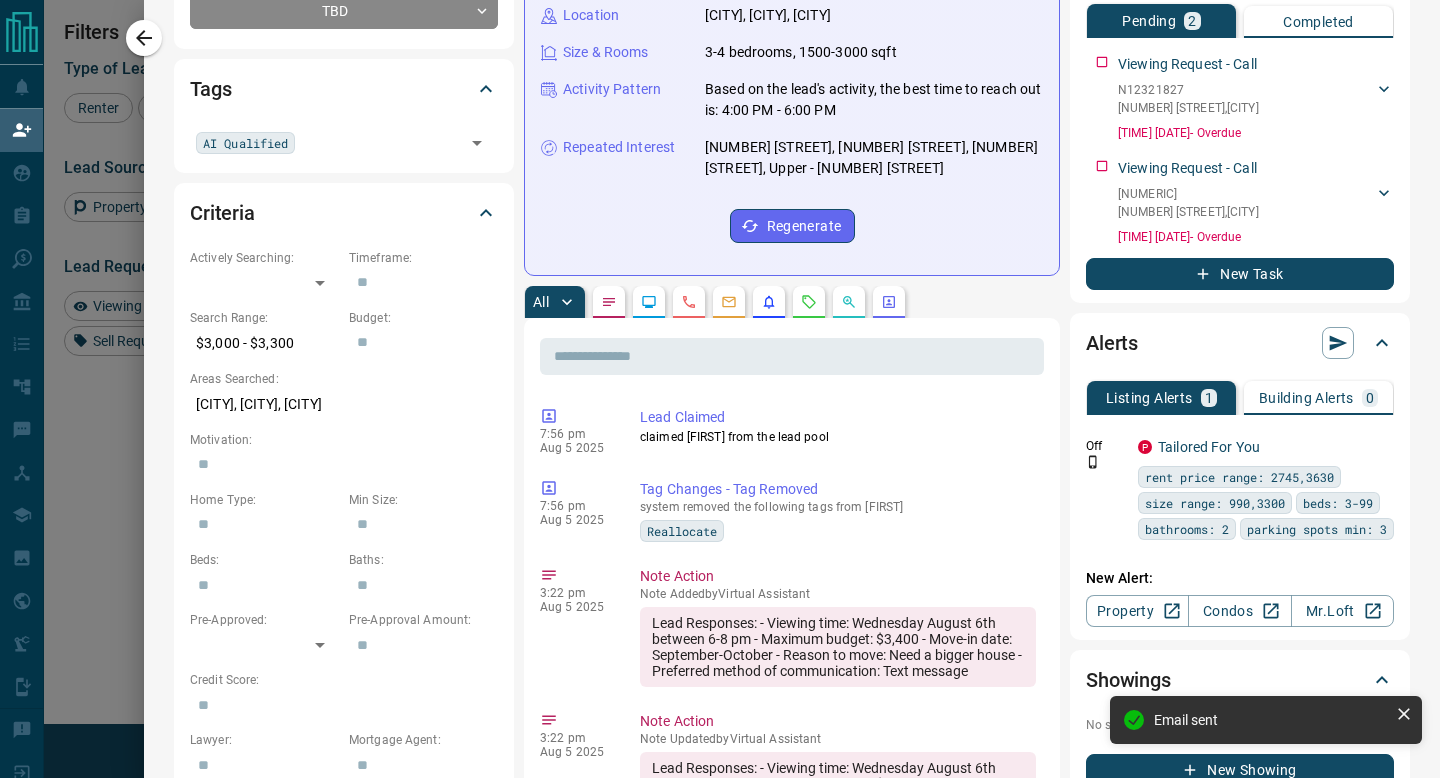 scroll, scrollTop: 479, scrollLeft: 0, axis: vertical 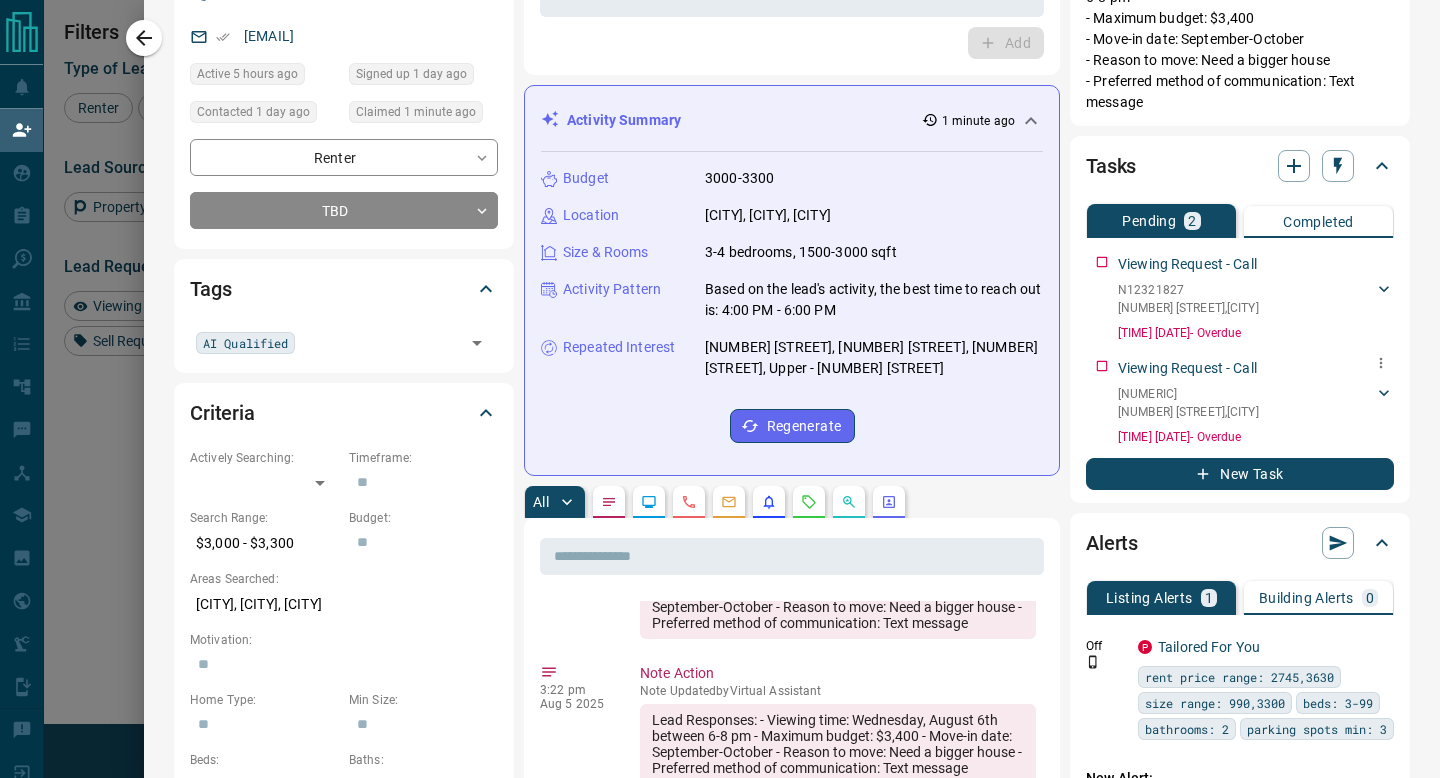 drag, startPoint x: 1312, startPoint y: 408, endPoint x: 1113, endPoint y: 409, distance: 199.00252 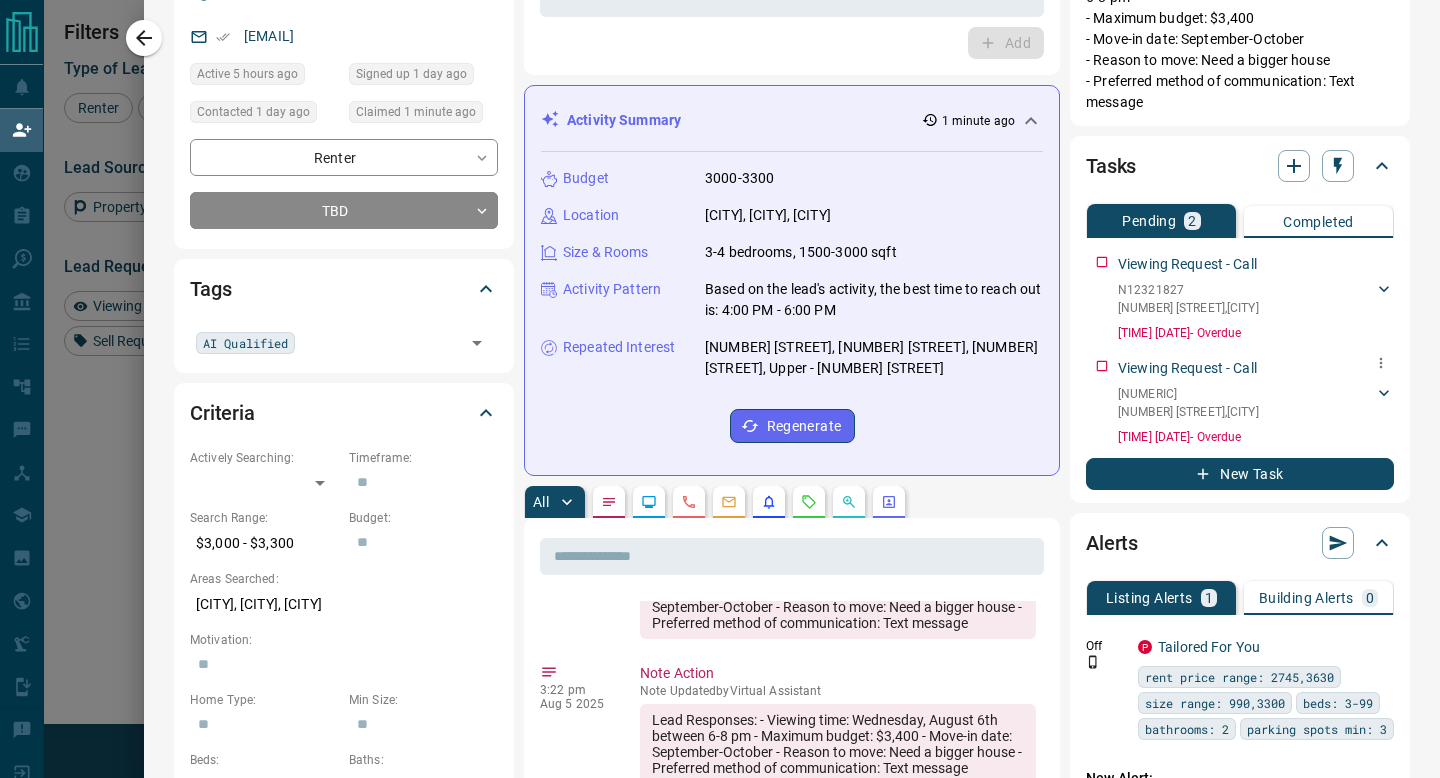 click on "Viewing Request - Call [NUMERIC] [NUMBER] [STREET] , [CITY] [FIRST] [LAST] [PHONE] [EMAIL] [TIME] [MONTH] [DAY] [YEAR]  - Overdue" at bounding box center (1240, 398) 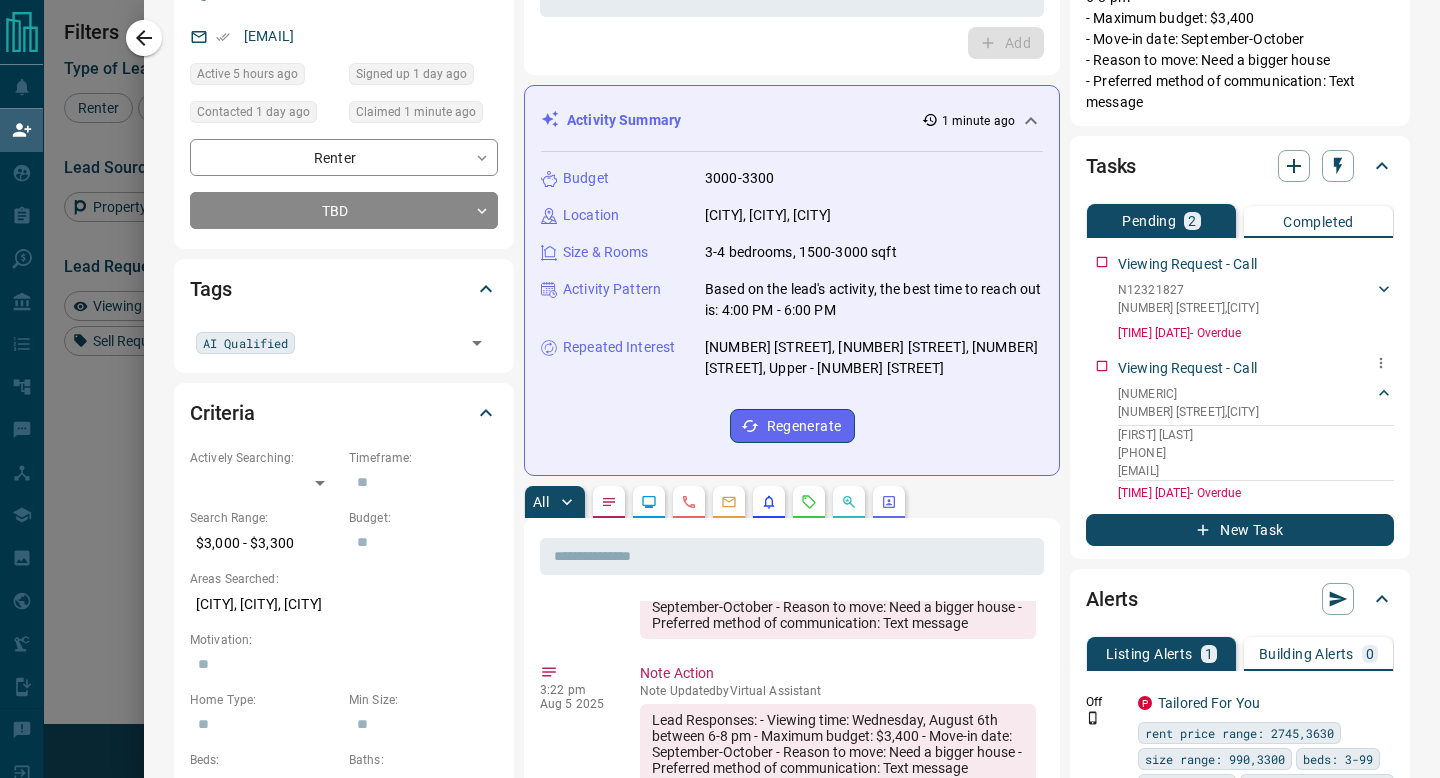 drag, startPoint x: 1319, startPoint y: 407, endPoint x: 1107, endPoint y: 428, distance: 213.03755 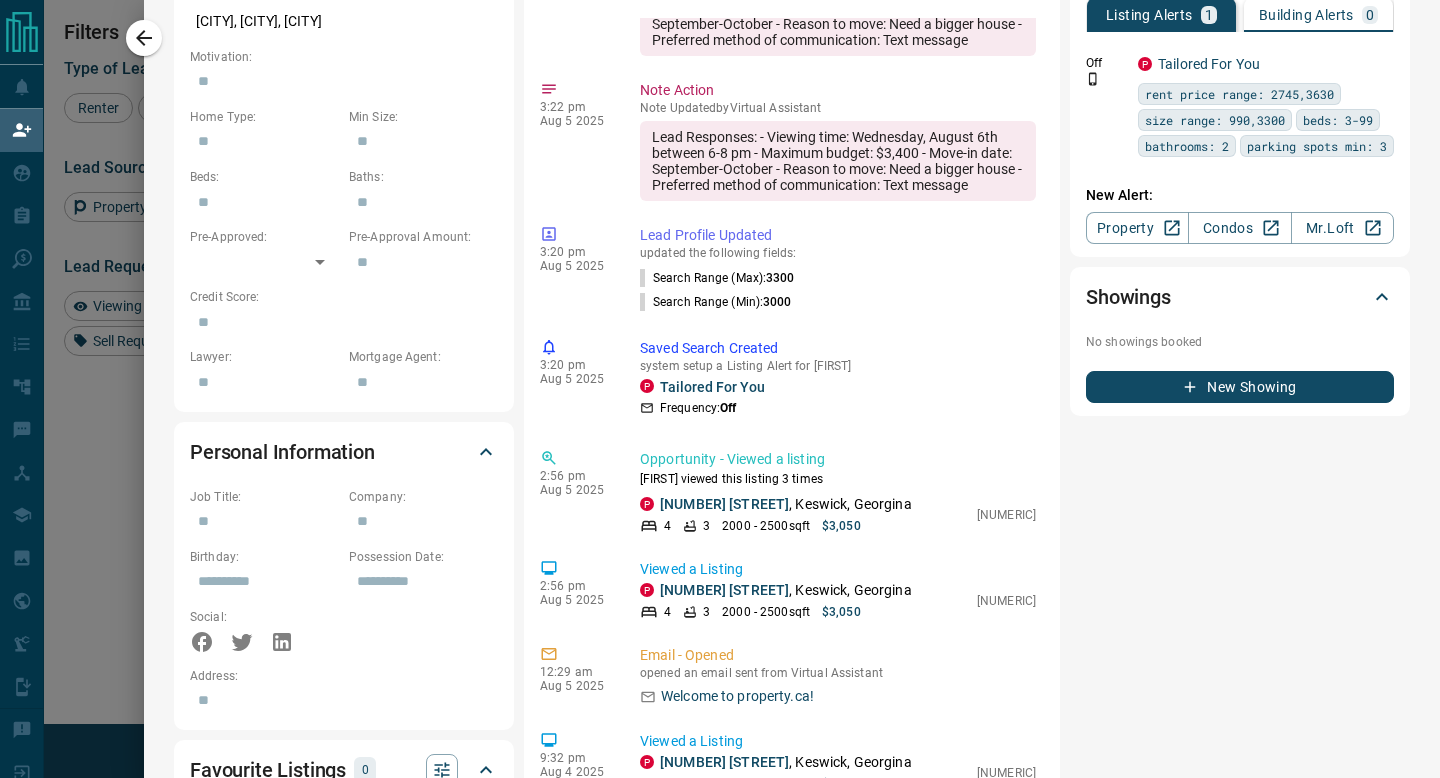 scroll, scrollTop: 772, scrollLeft: 0, axis: vertical 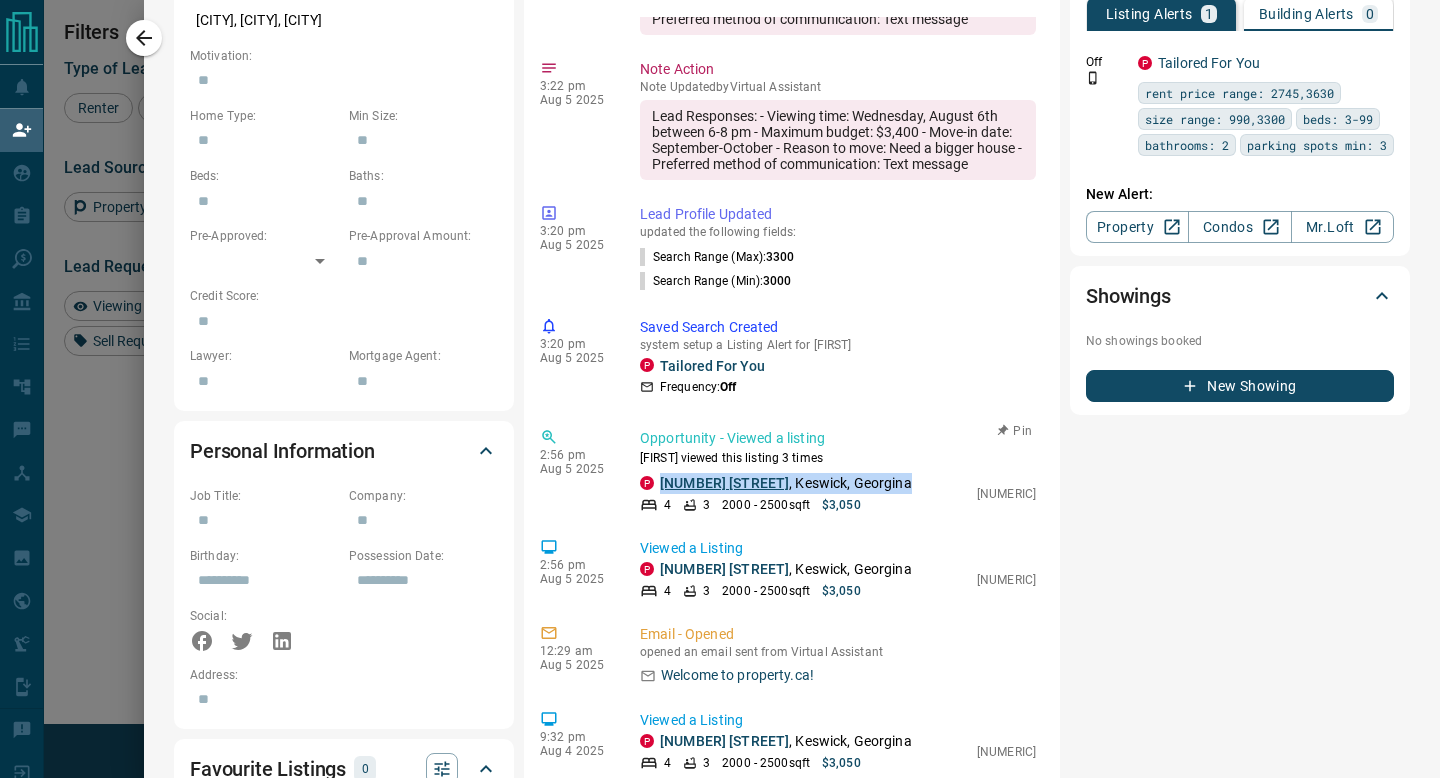 drag, startPoint x: 953, startPoint y: 508, endPoint x: 660, endPoint y: 505, distance: 293.01535 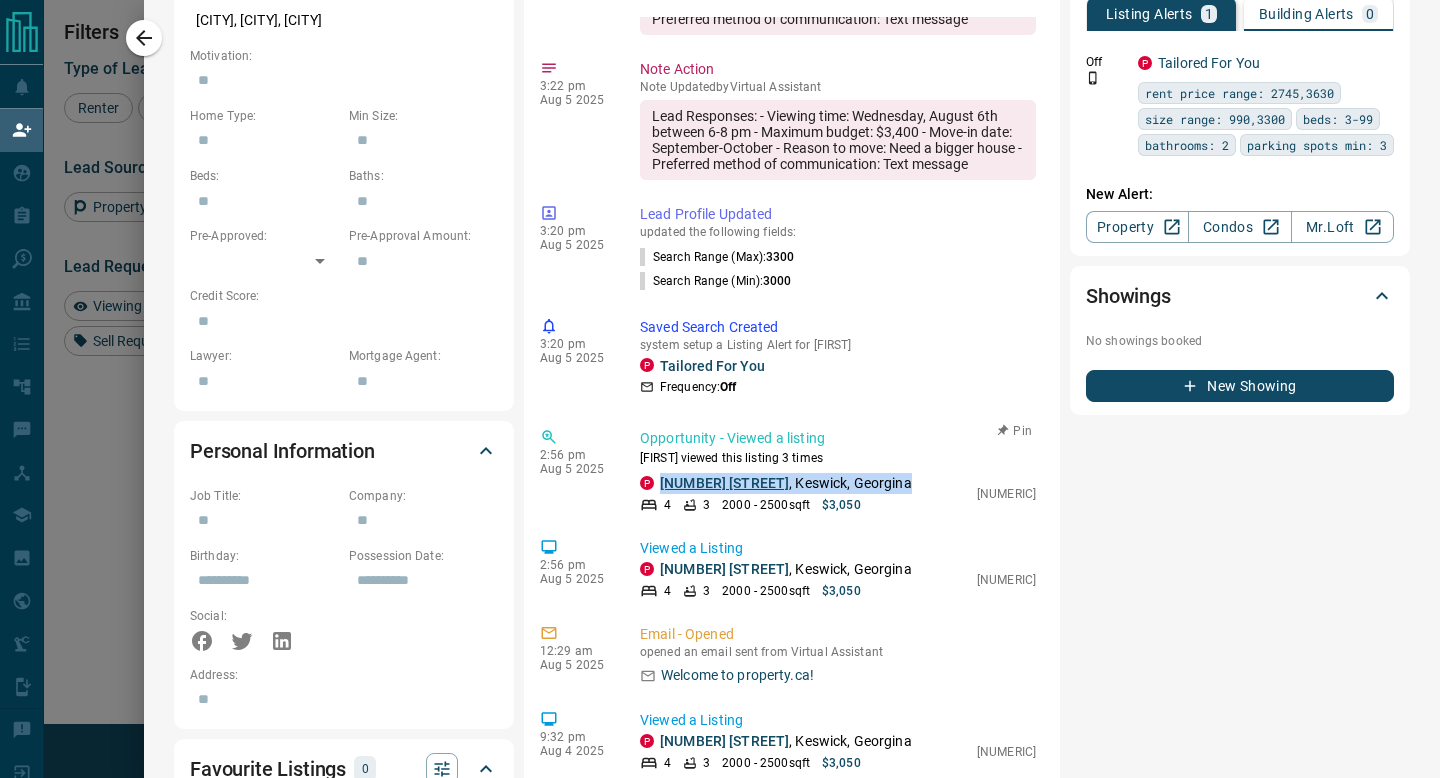 click on "P [NUMBER] [STREET] , [CITY], [CITY]" at bounding box center [803, 483] 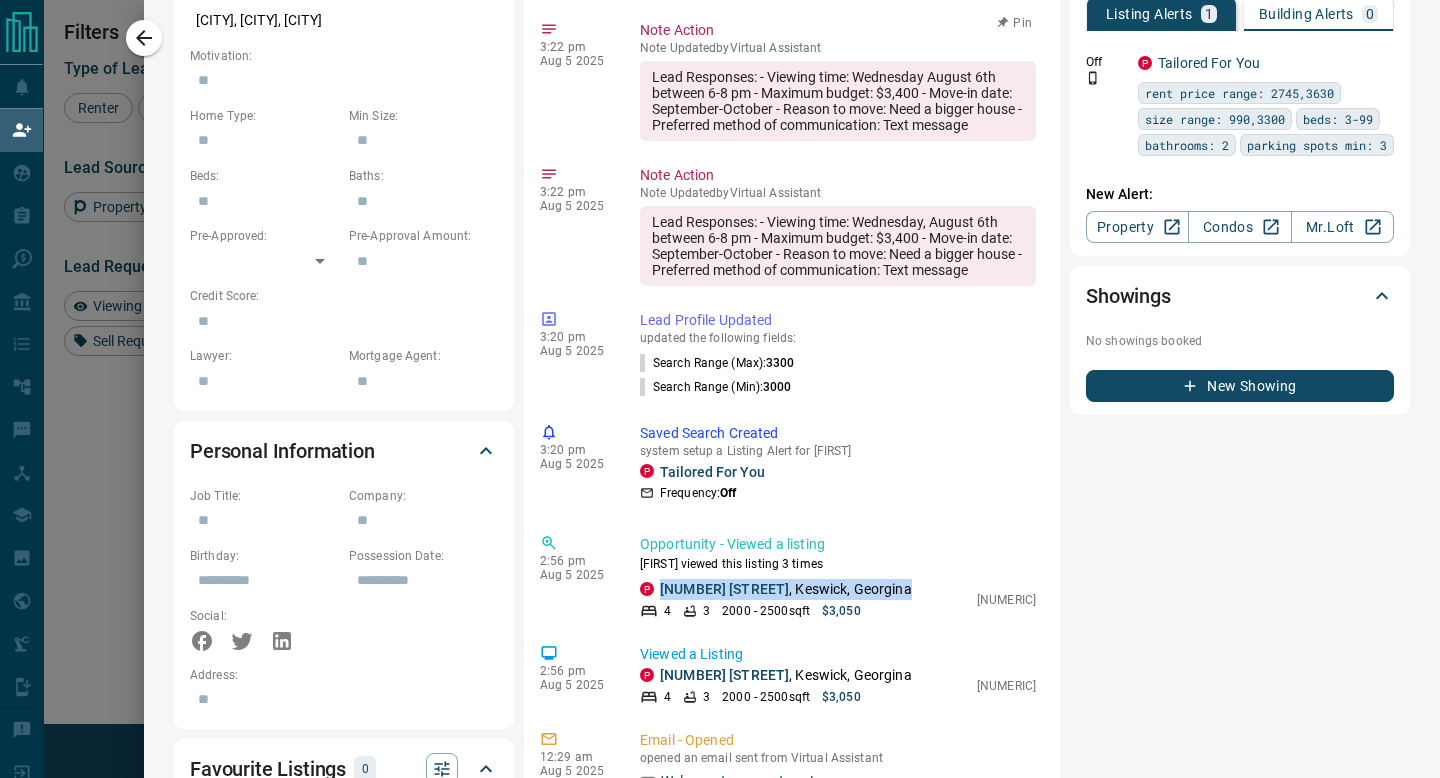 scroll, scrollTop: 0, scrollLeft: 0, axis: both 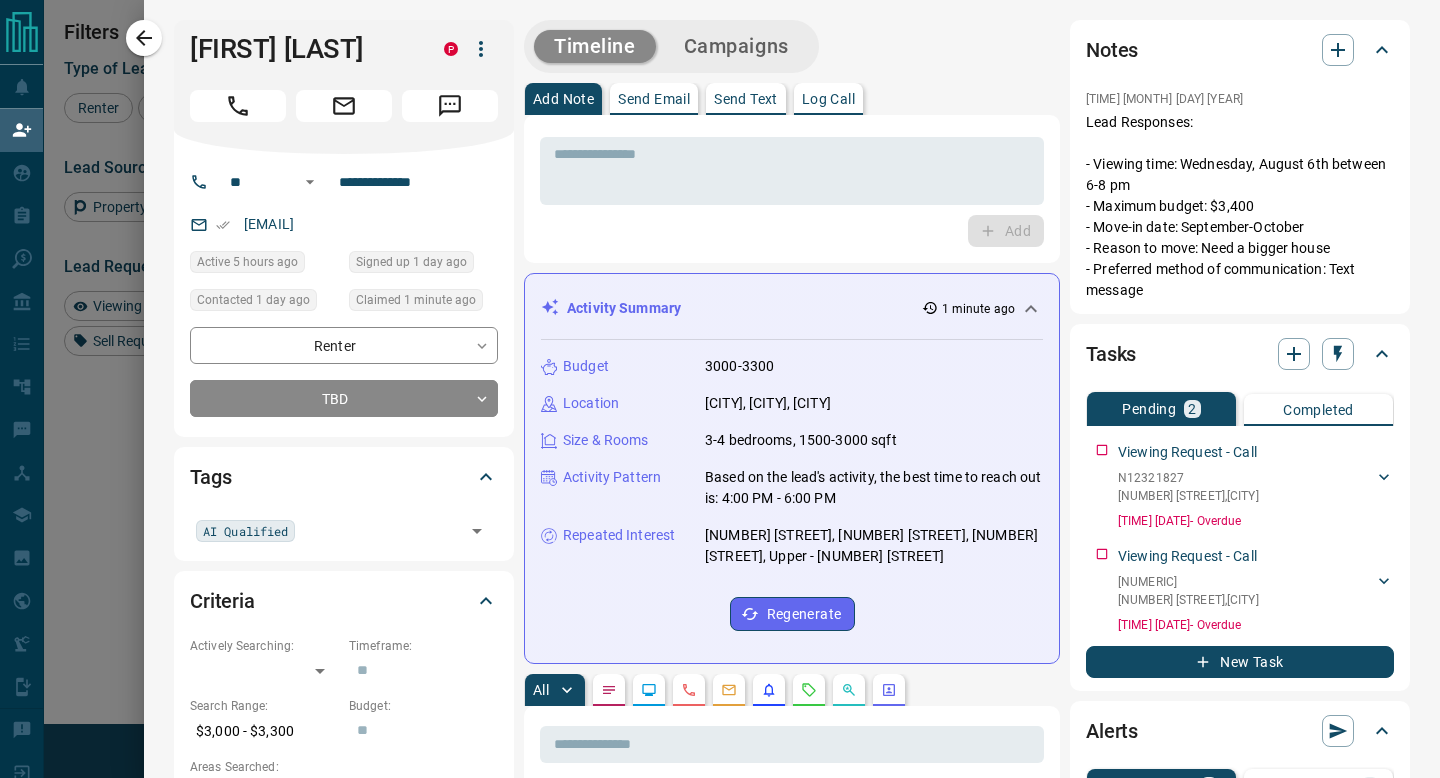 click on "Send Text" at bounding box center (746, 99) 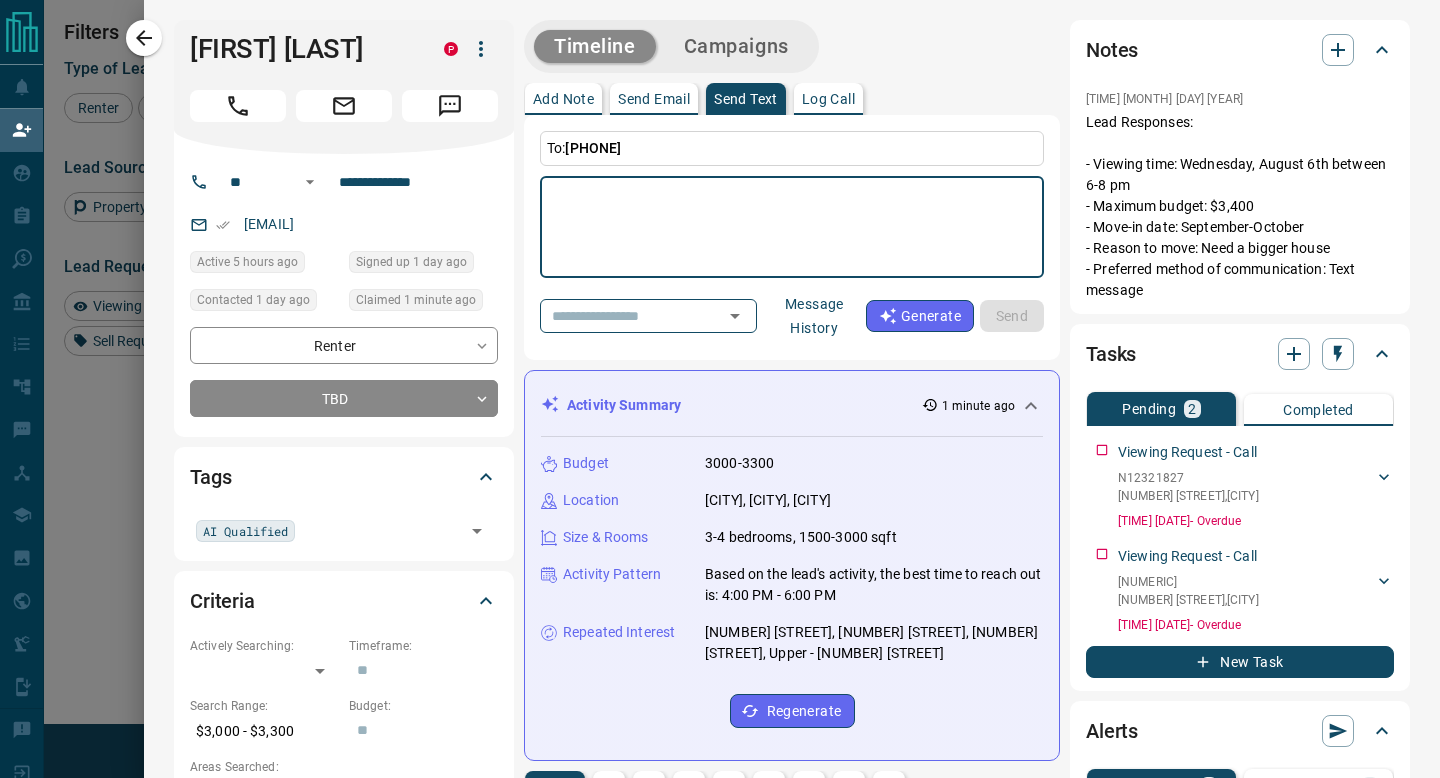 click at bounding box center (792, 227) 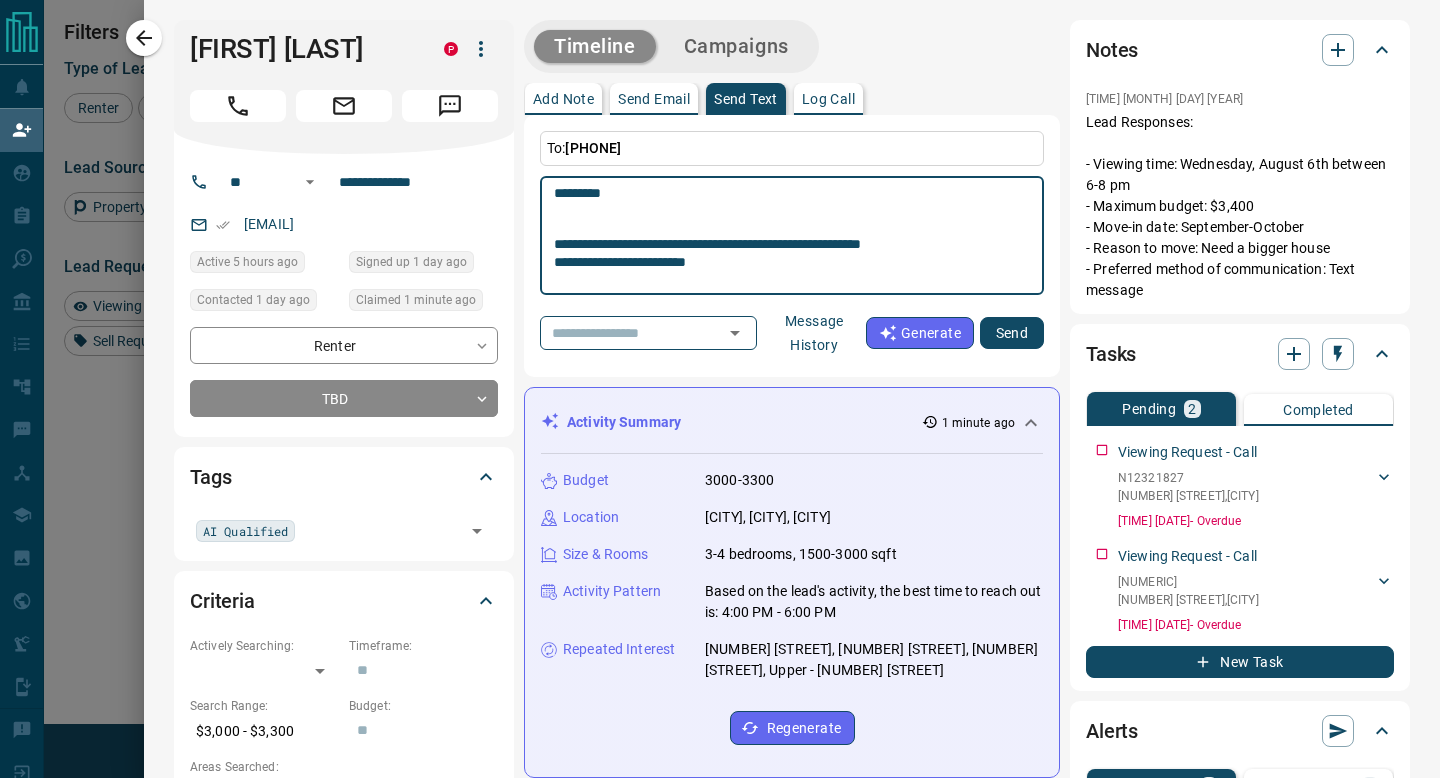 scroll, scrollTop: 1, scrollLeft: 0, axis: vertical 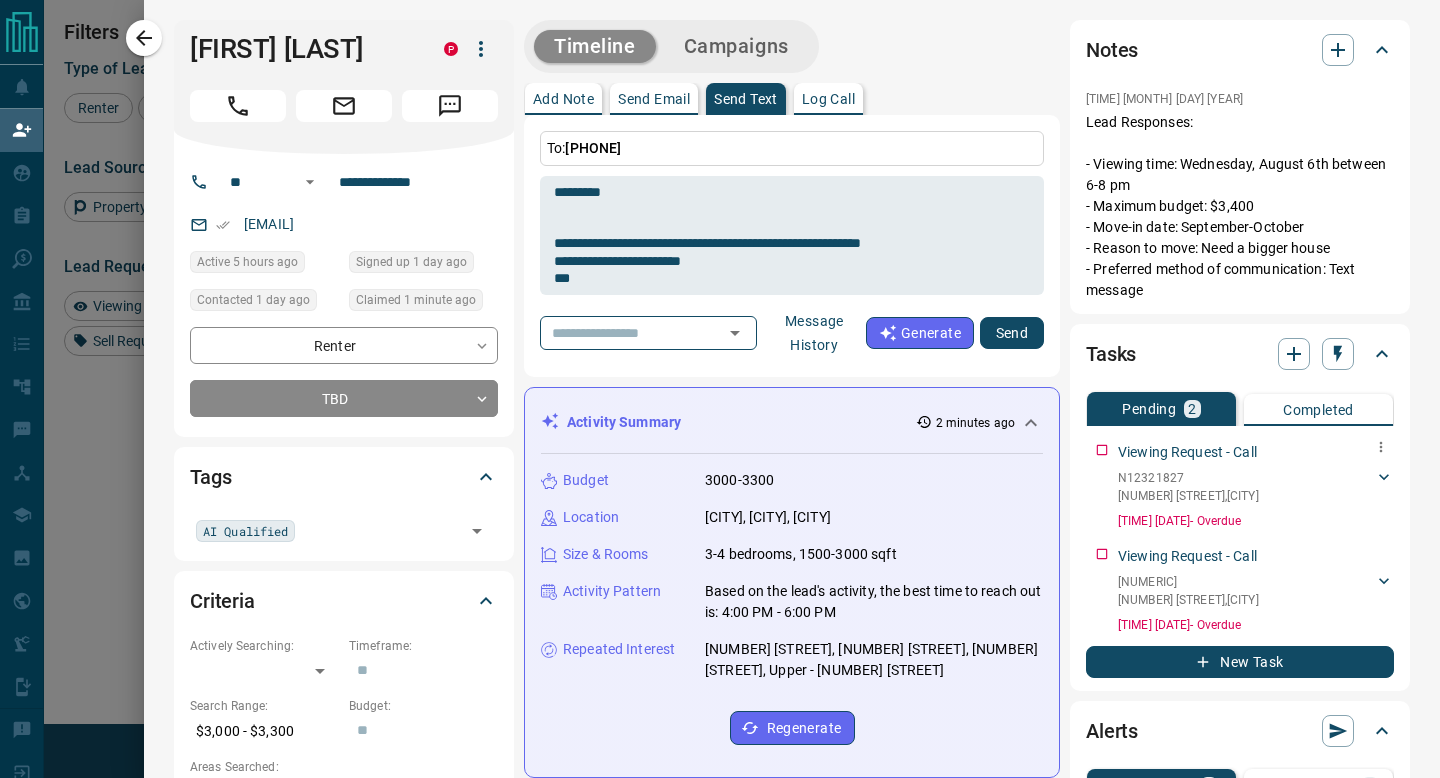 drag, startPoint x: 1100, startPoint y: 499, endPoint x: 1277, endPoint y: 477, distance: 178.36198 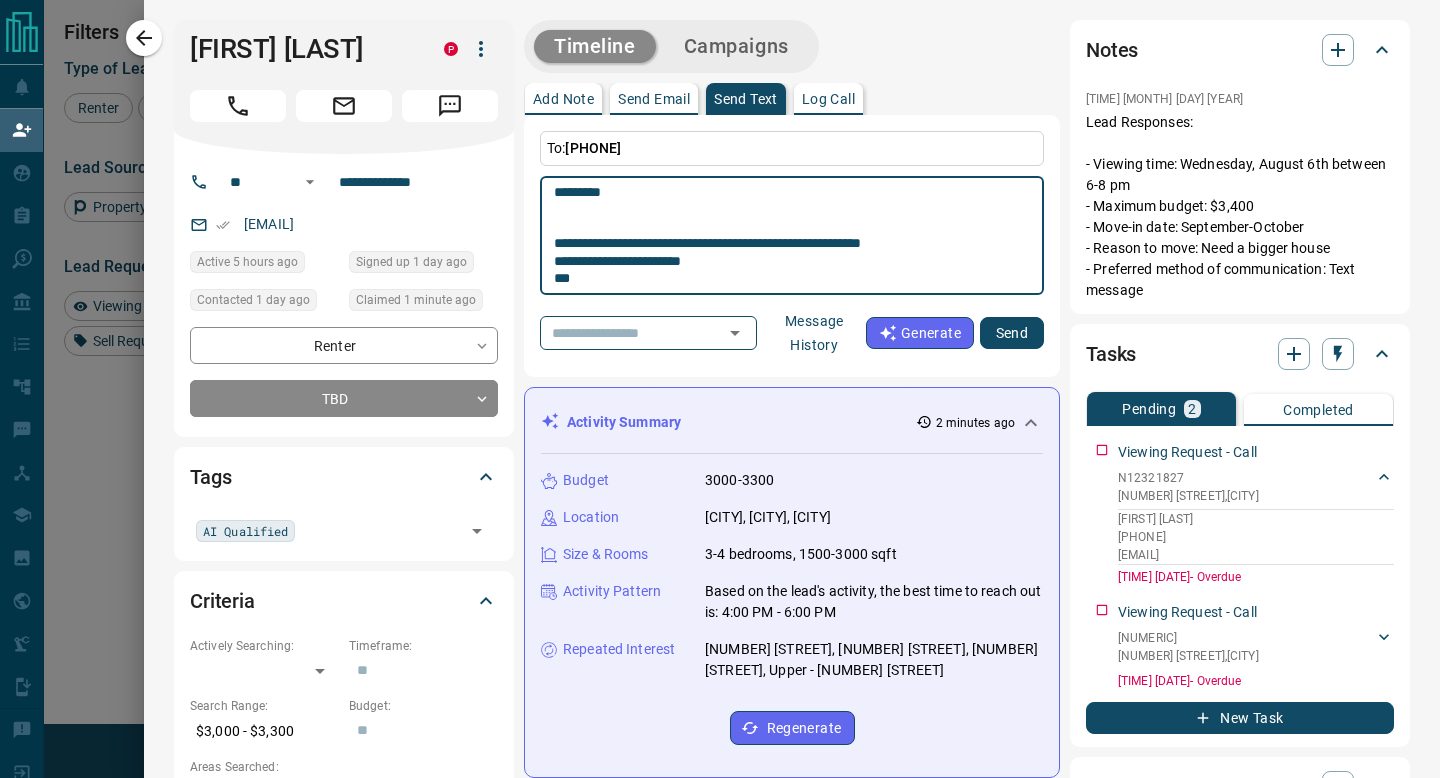 click on "**********" at bounding box center [792, 236] 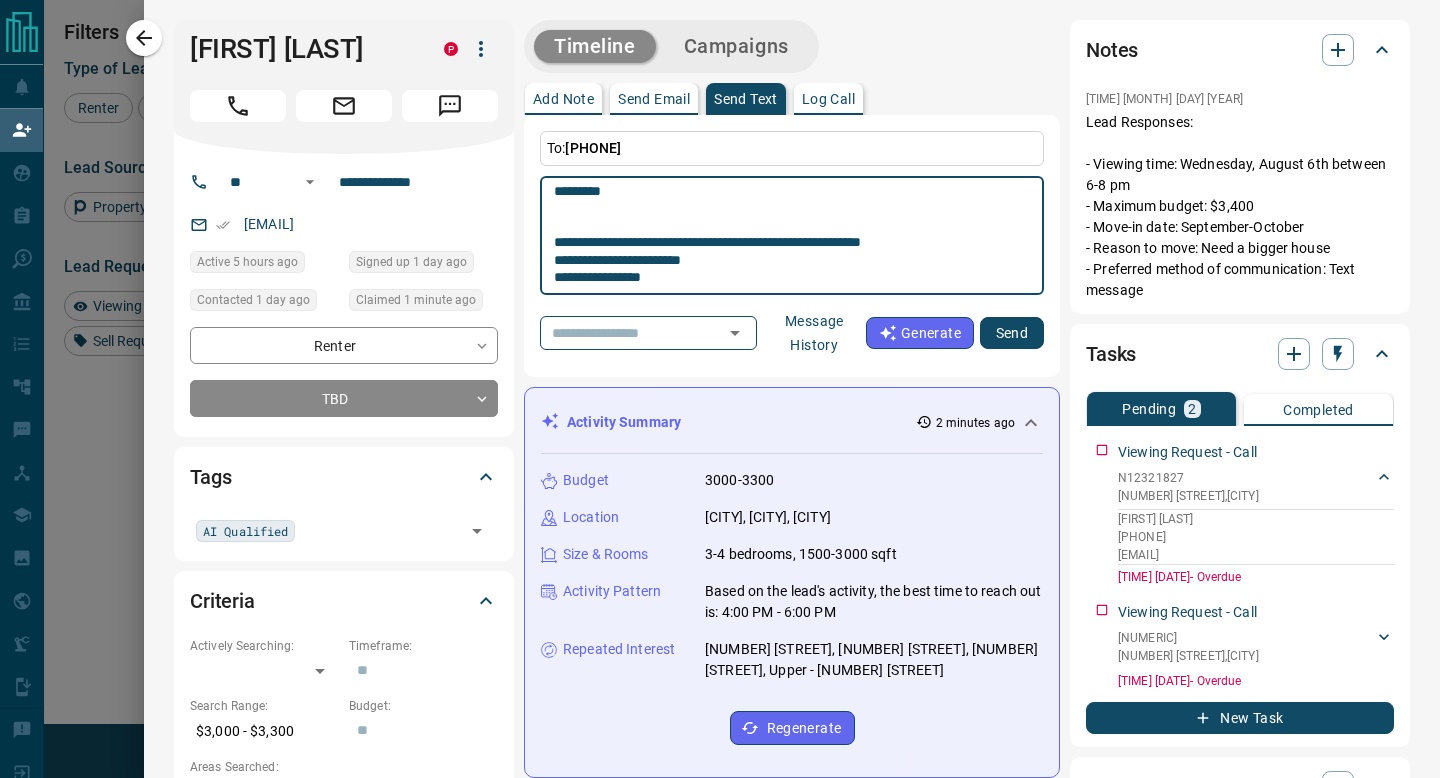 scroll, scrollTop: 35, scrollLeft: 0, axis: vertical 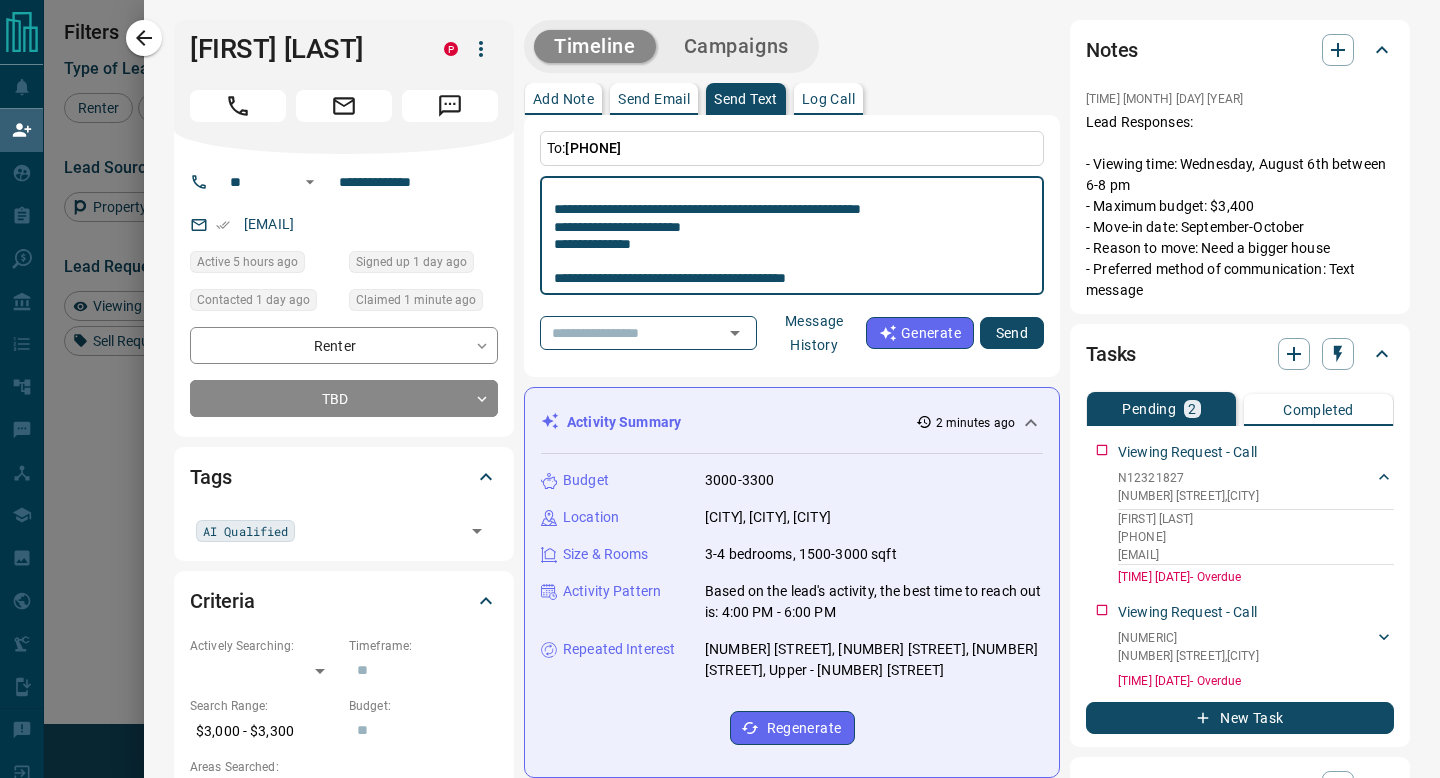 click on "**********" at bounding box center [792, 236] 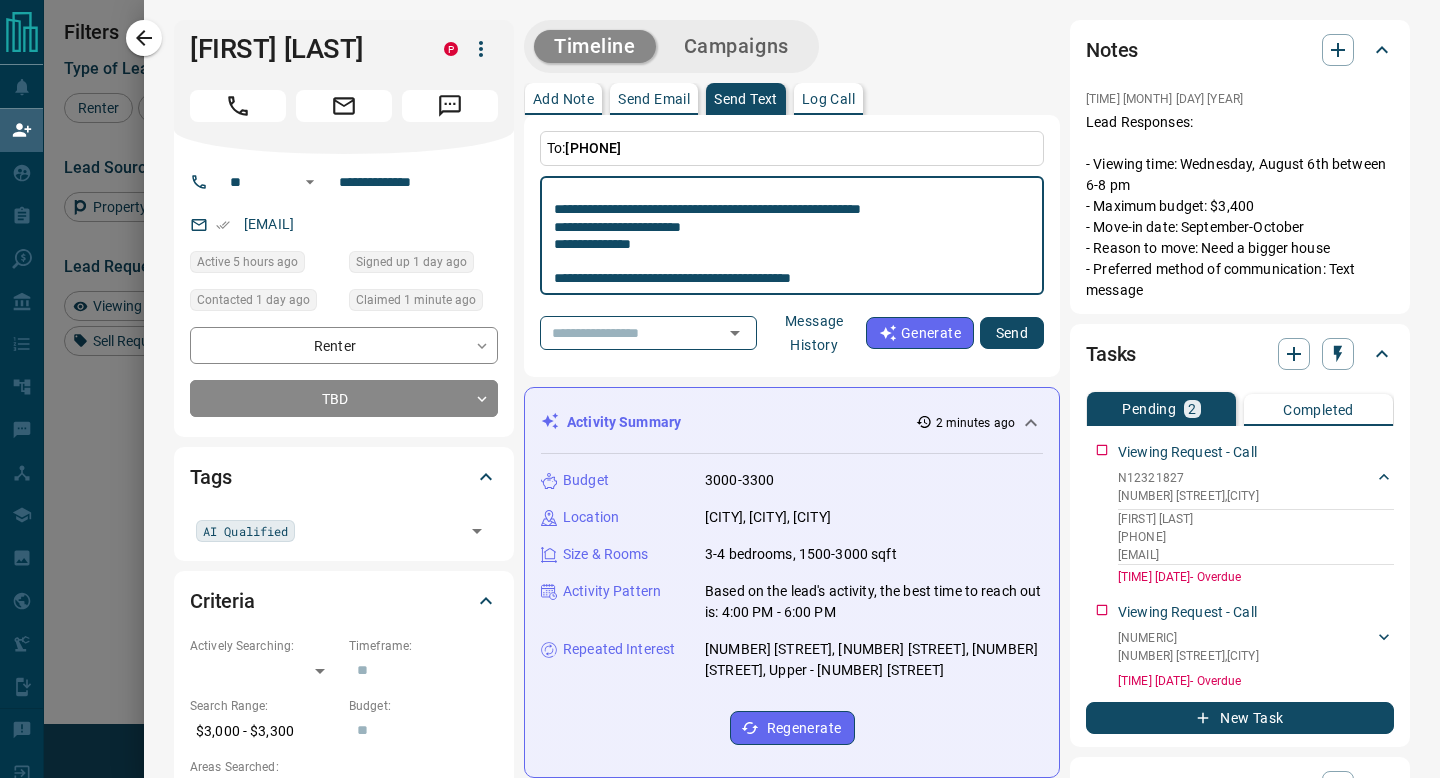 click on "**********" at bounding box center [792, 236] 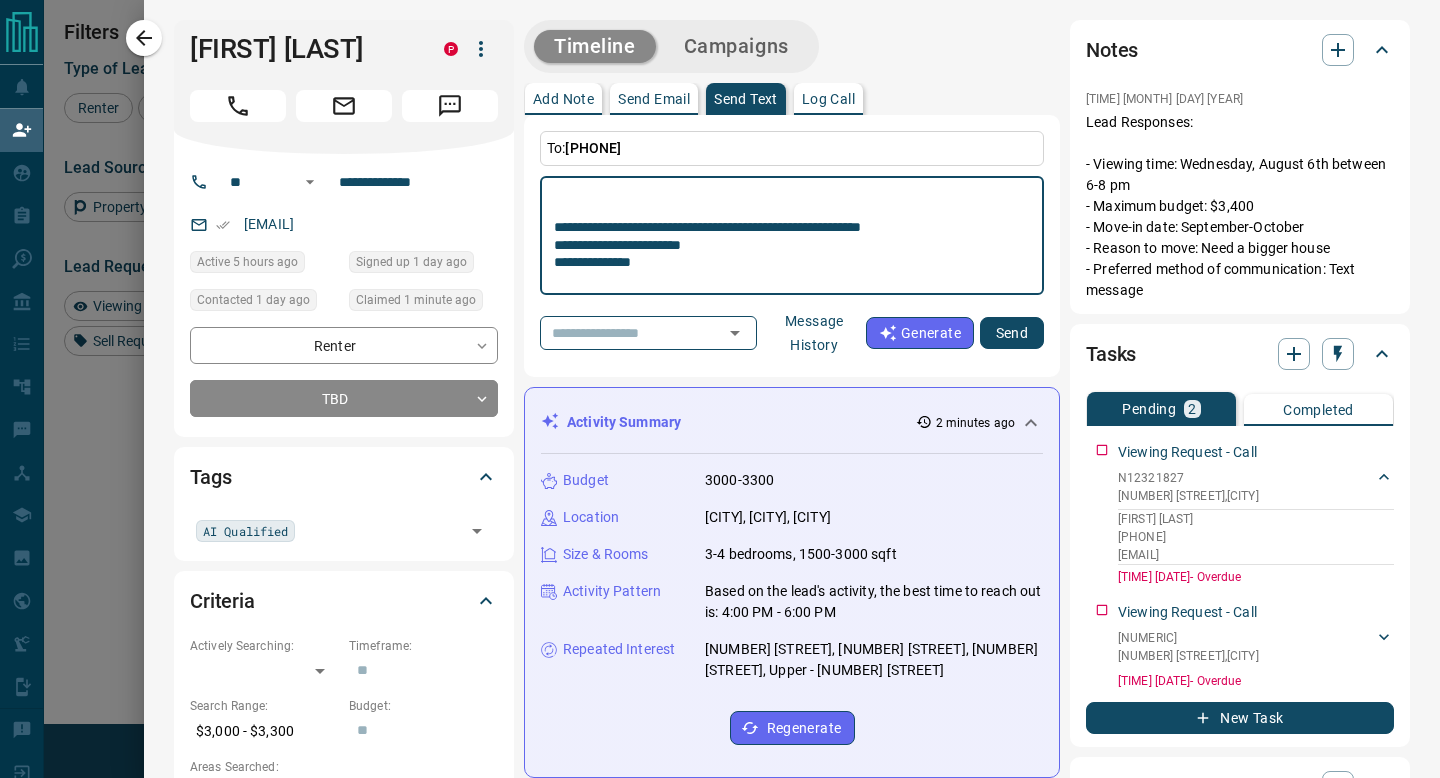 scroll, scrollTop: 34, scrollLeft: 0, axis: vertical 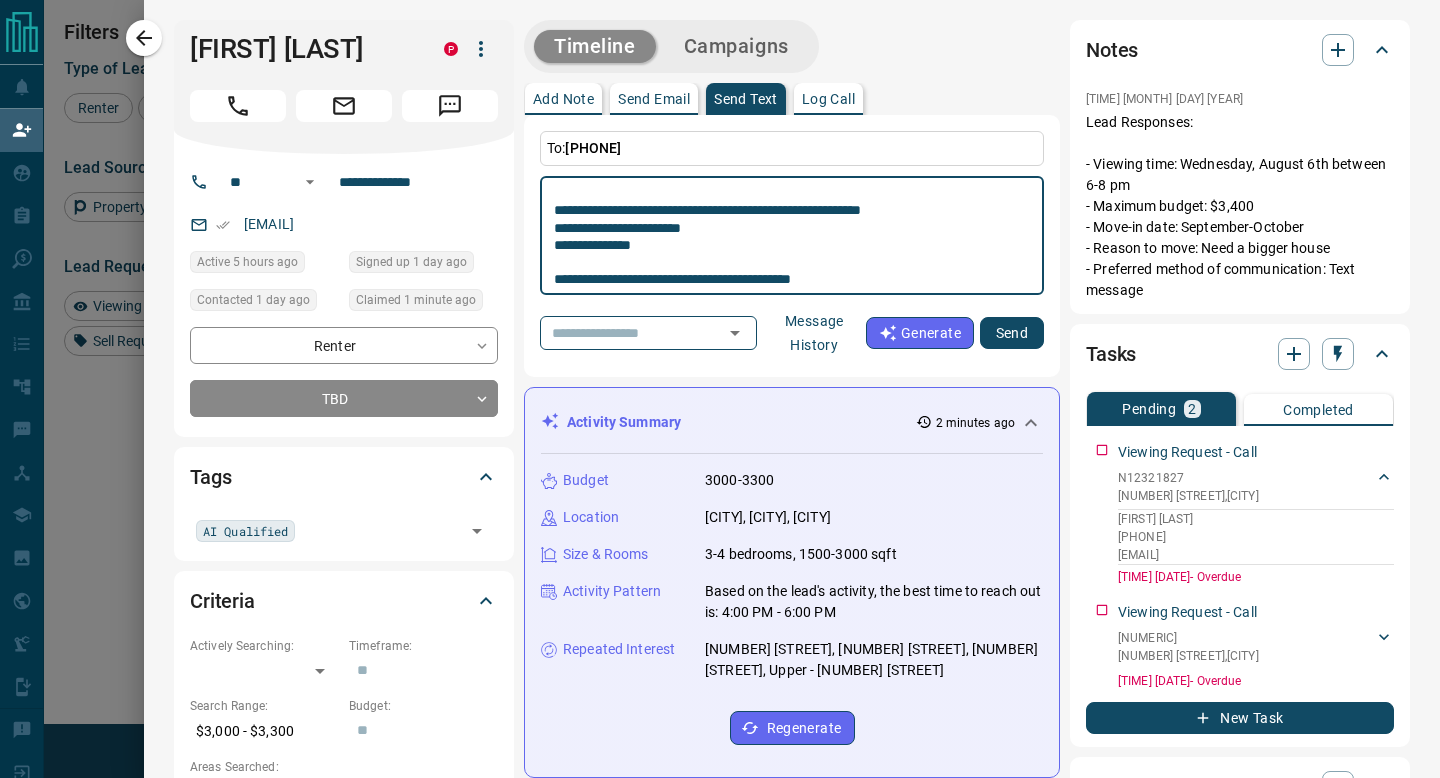 click on "**********" at bounding box center [792, 236] 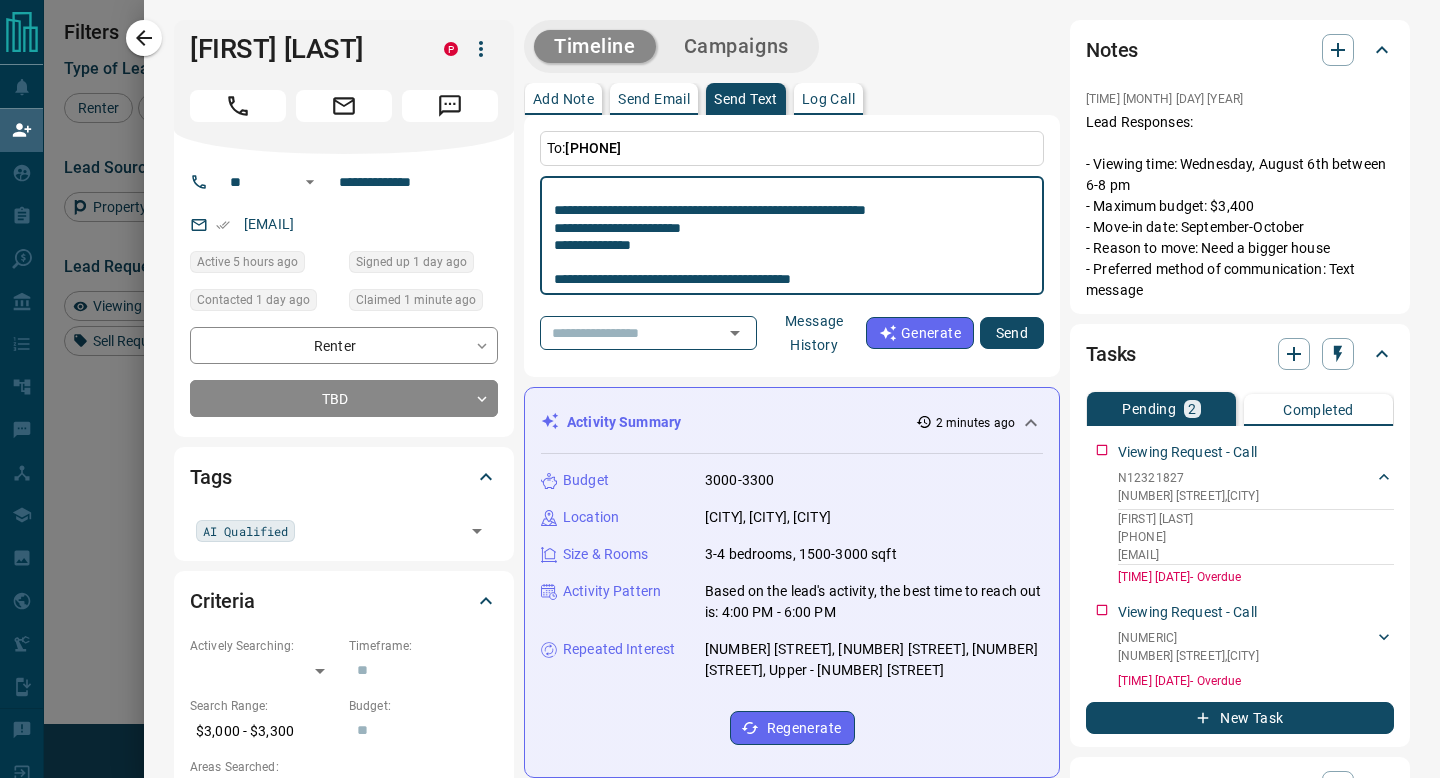 type on "**********" 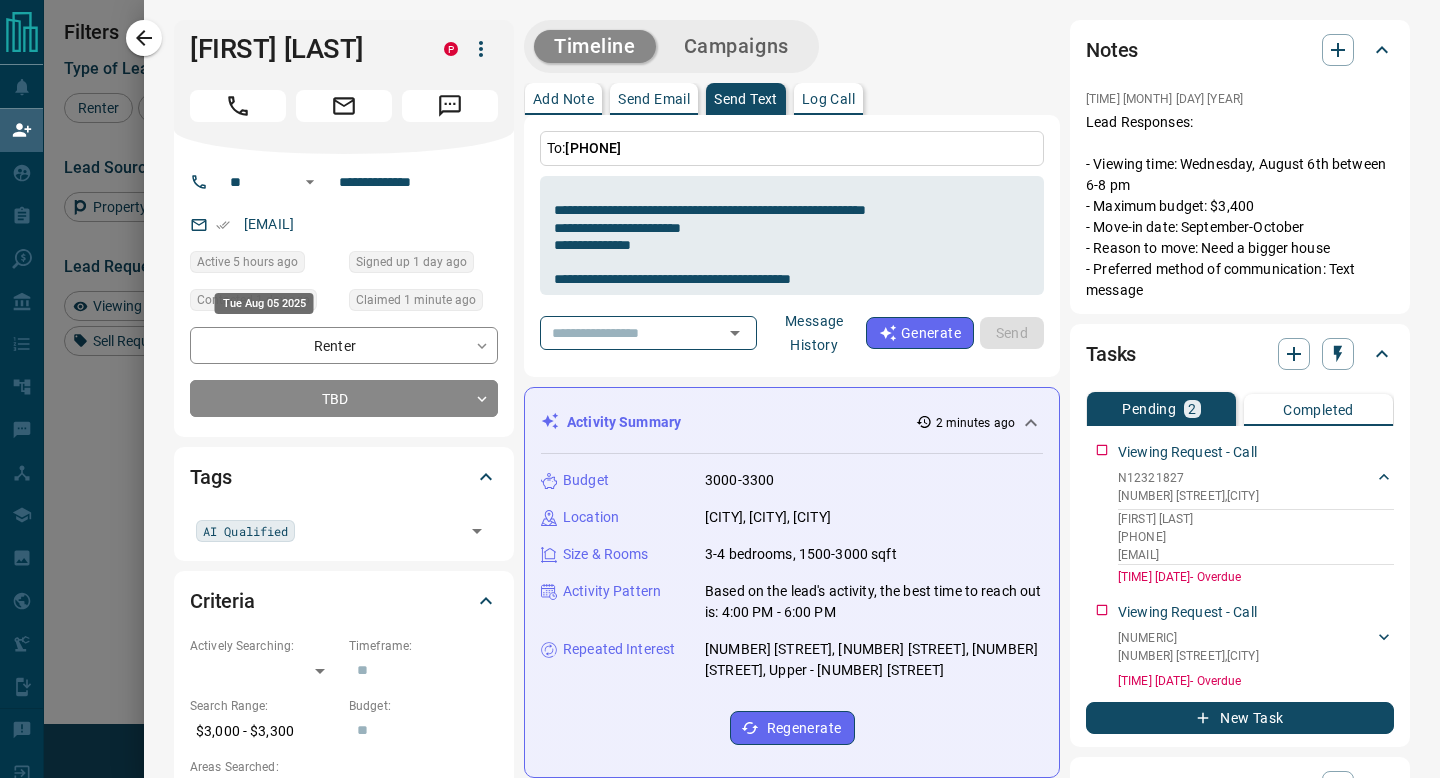 type 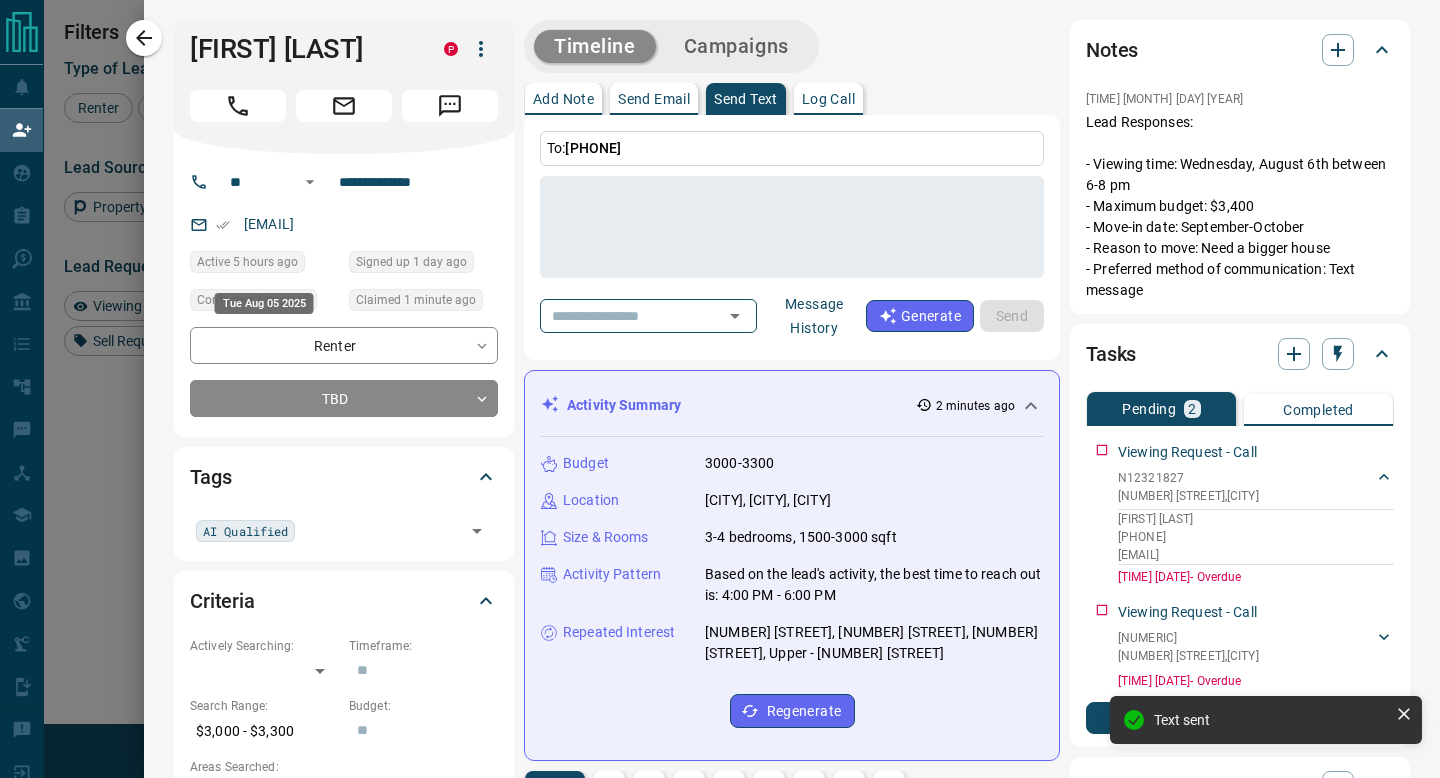 scroll, scrollTop: 0, scrollLeft: 0, axis: both 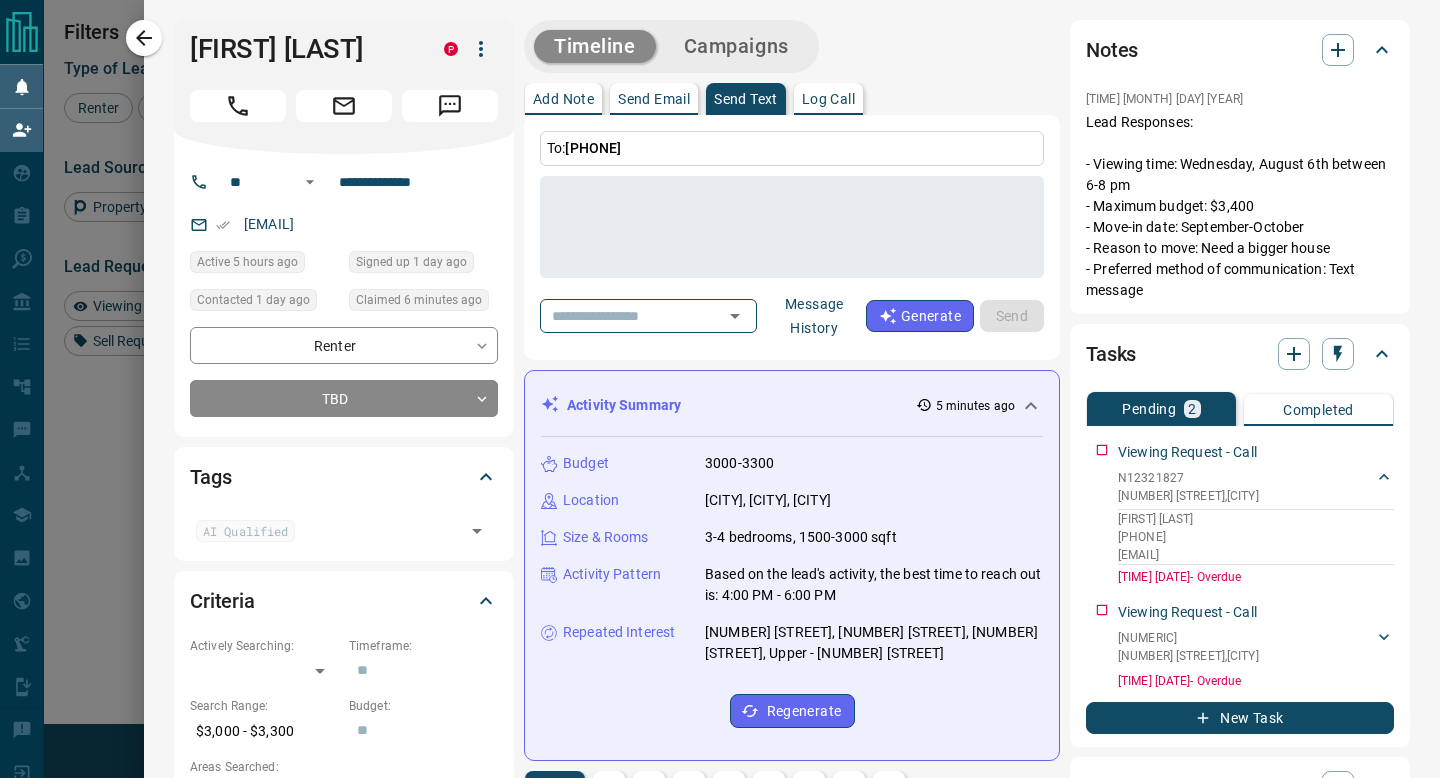 click 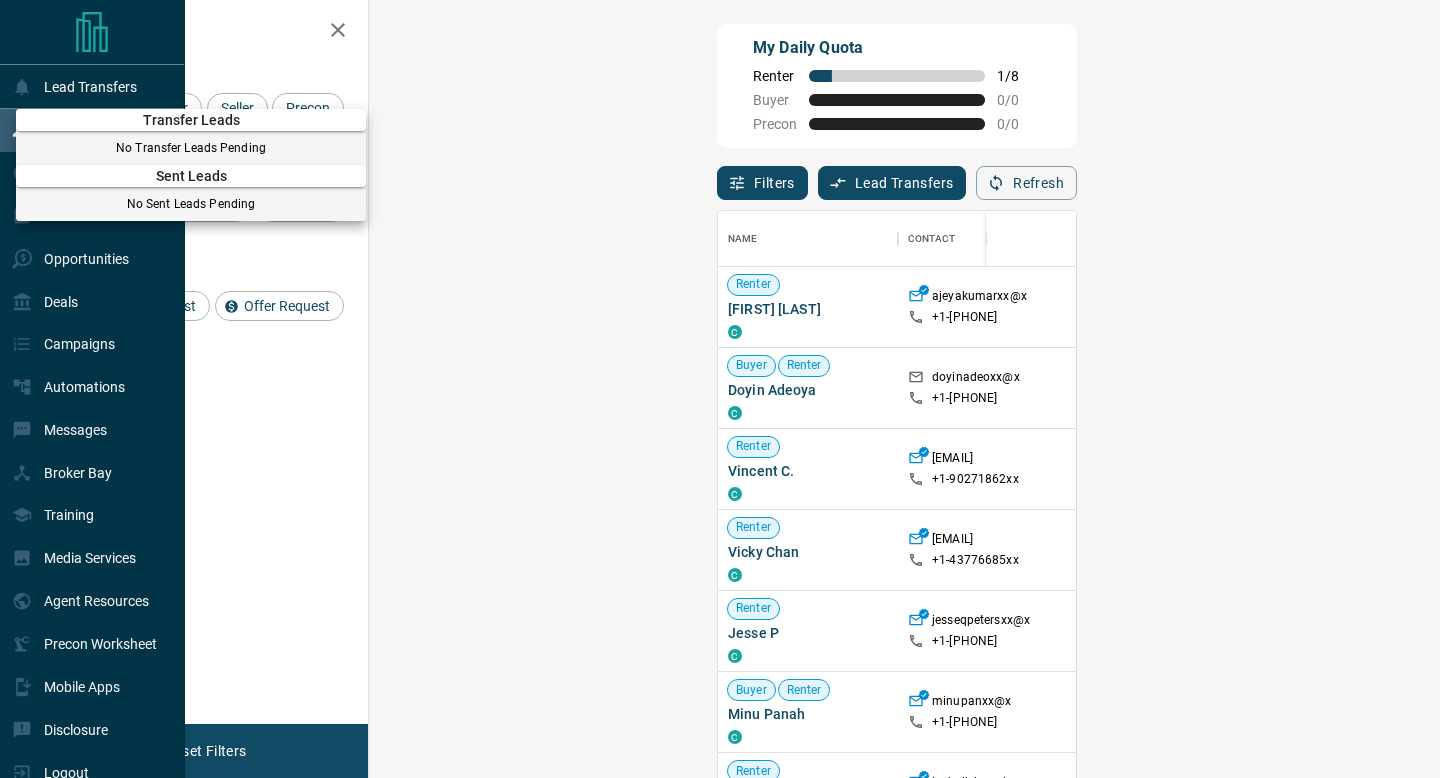 scroll, scrollTop: 0, scrollLeft: 1, axis: horizontal 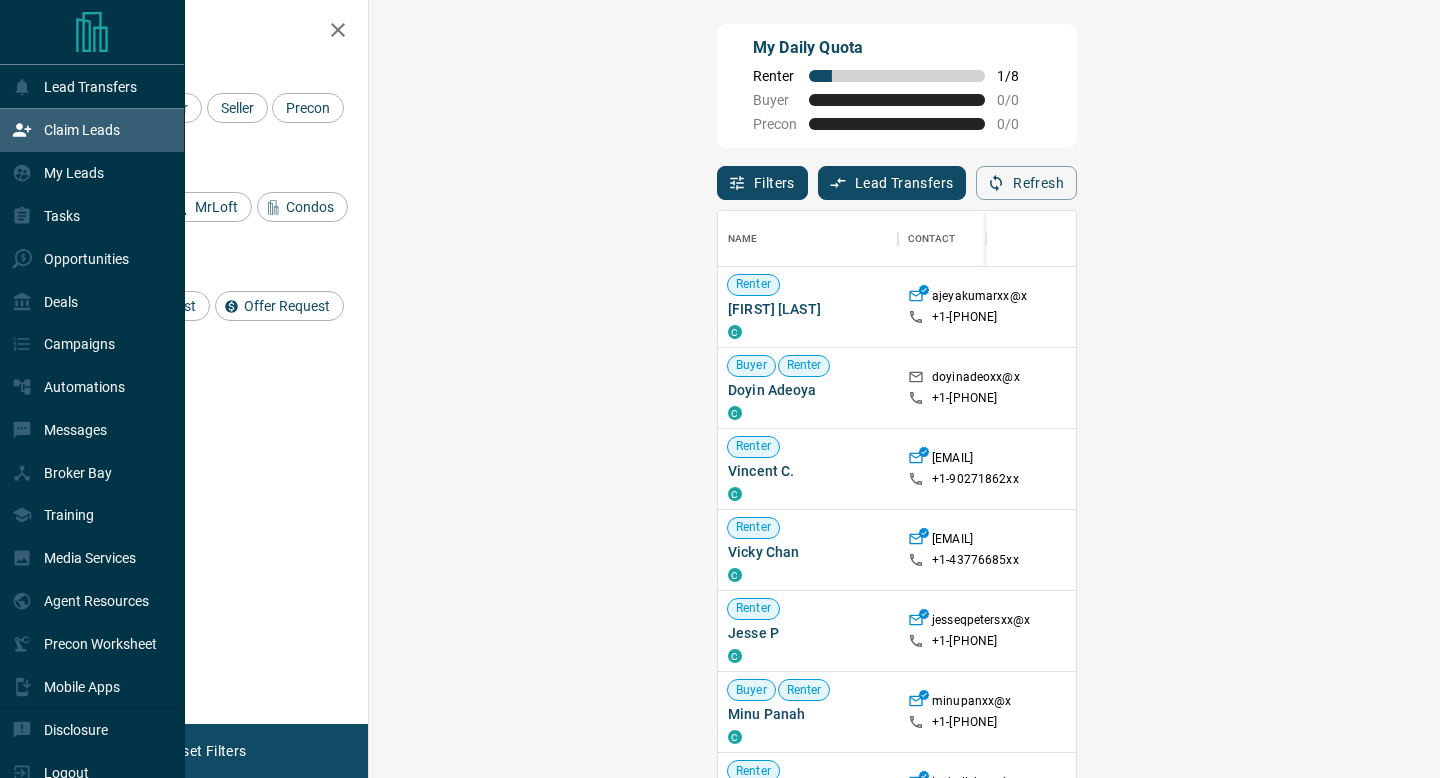 click on "Claim Leads" at bounding box center (82, 130) 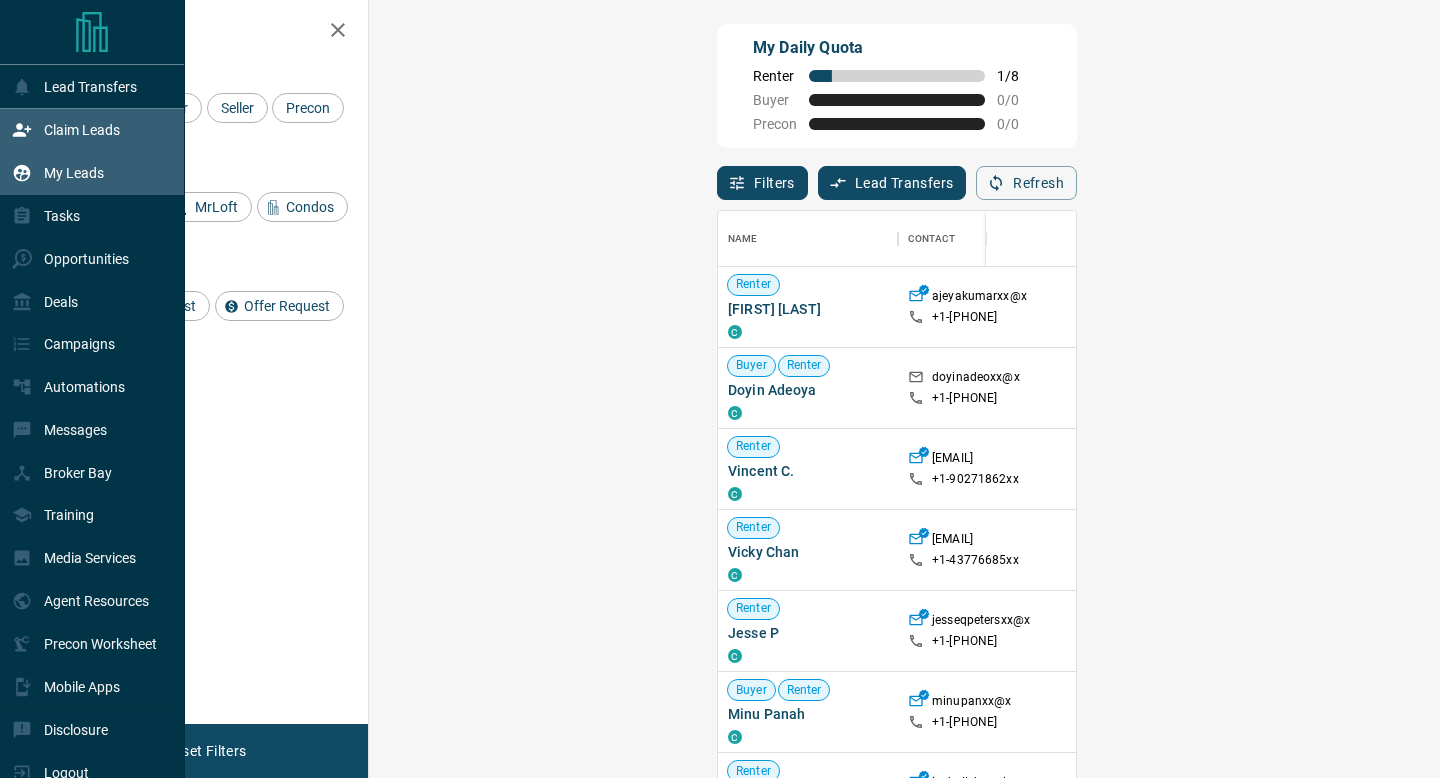 click on "My Leads" at bounding box center (74, 173) 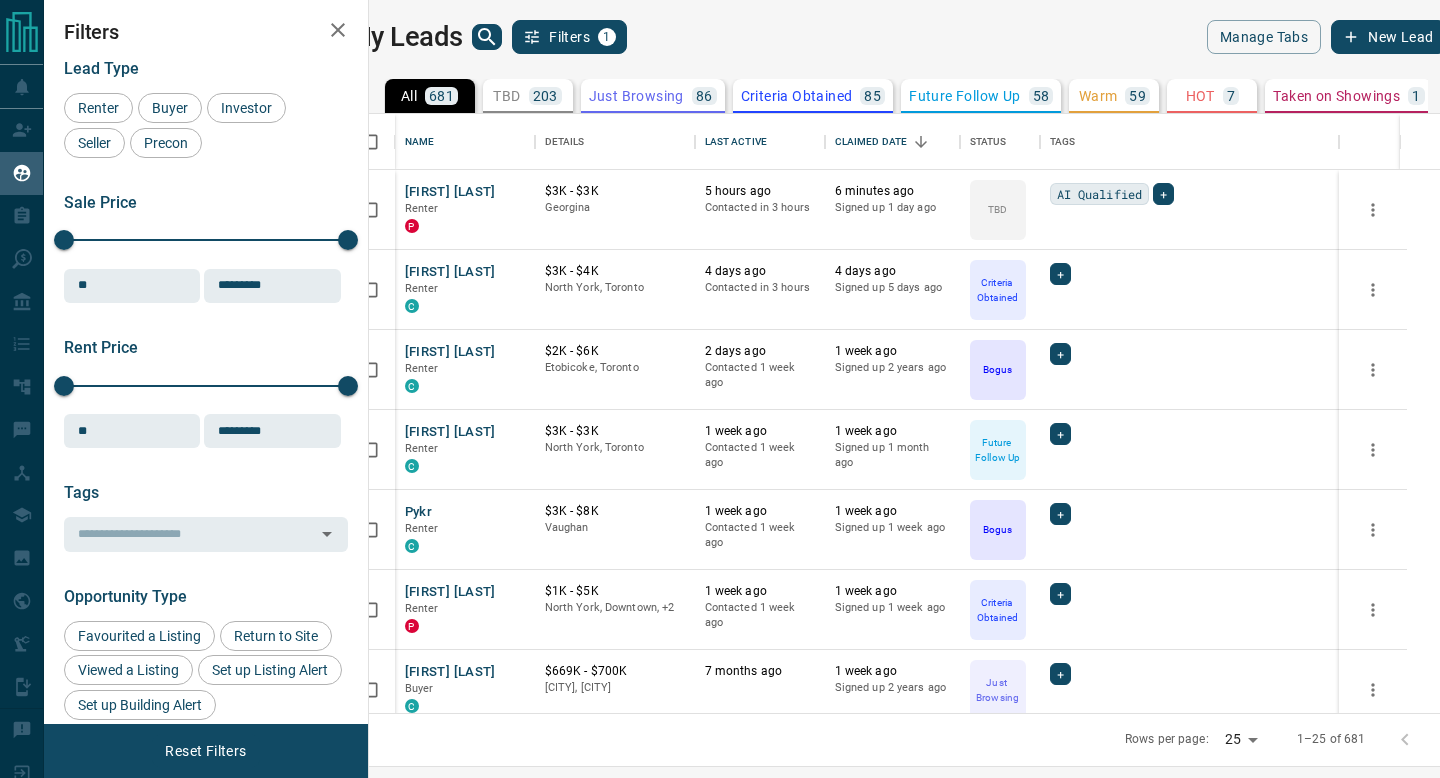 scroll, scrollTop: 1, scrollLeft: 1, axis: both 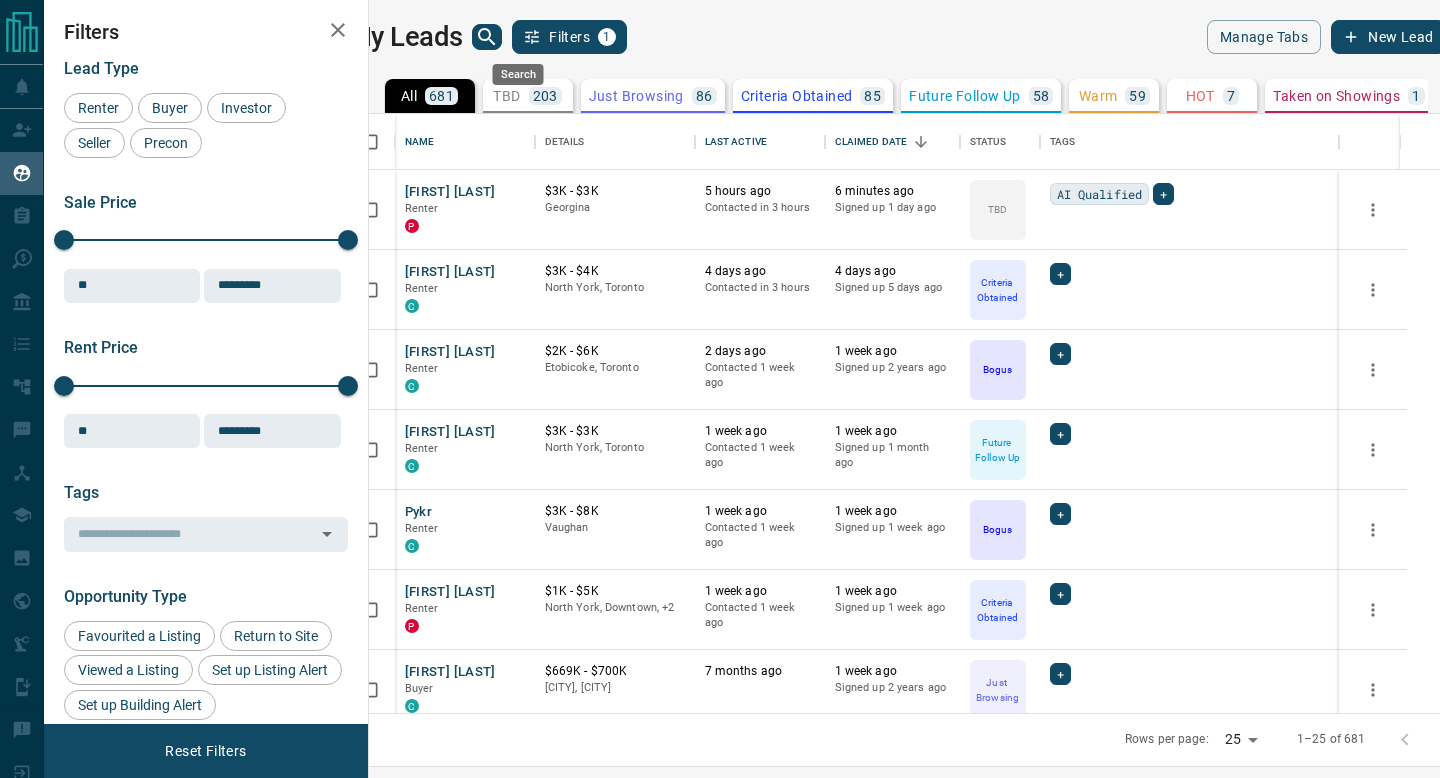click 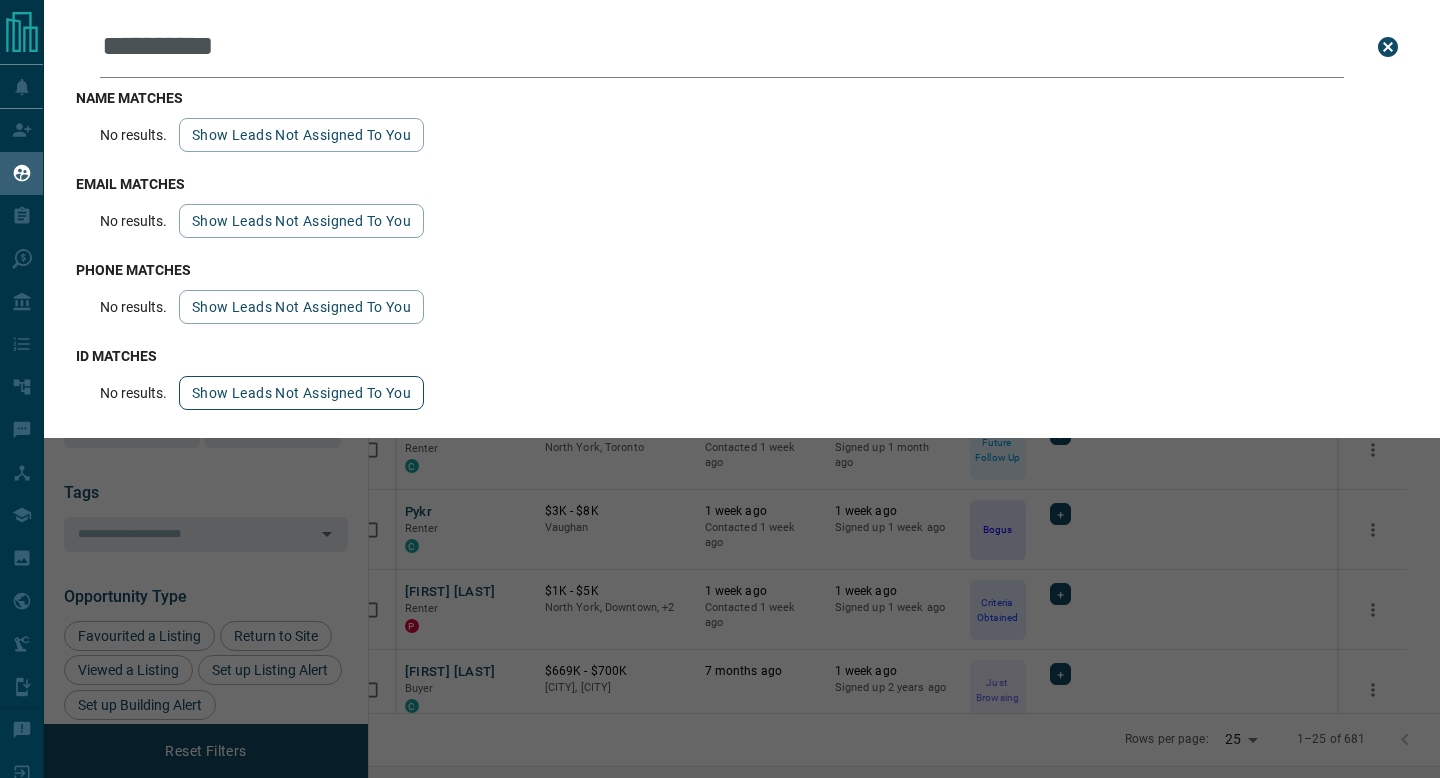 type on "**********" 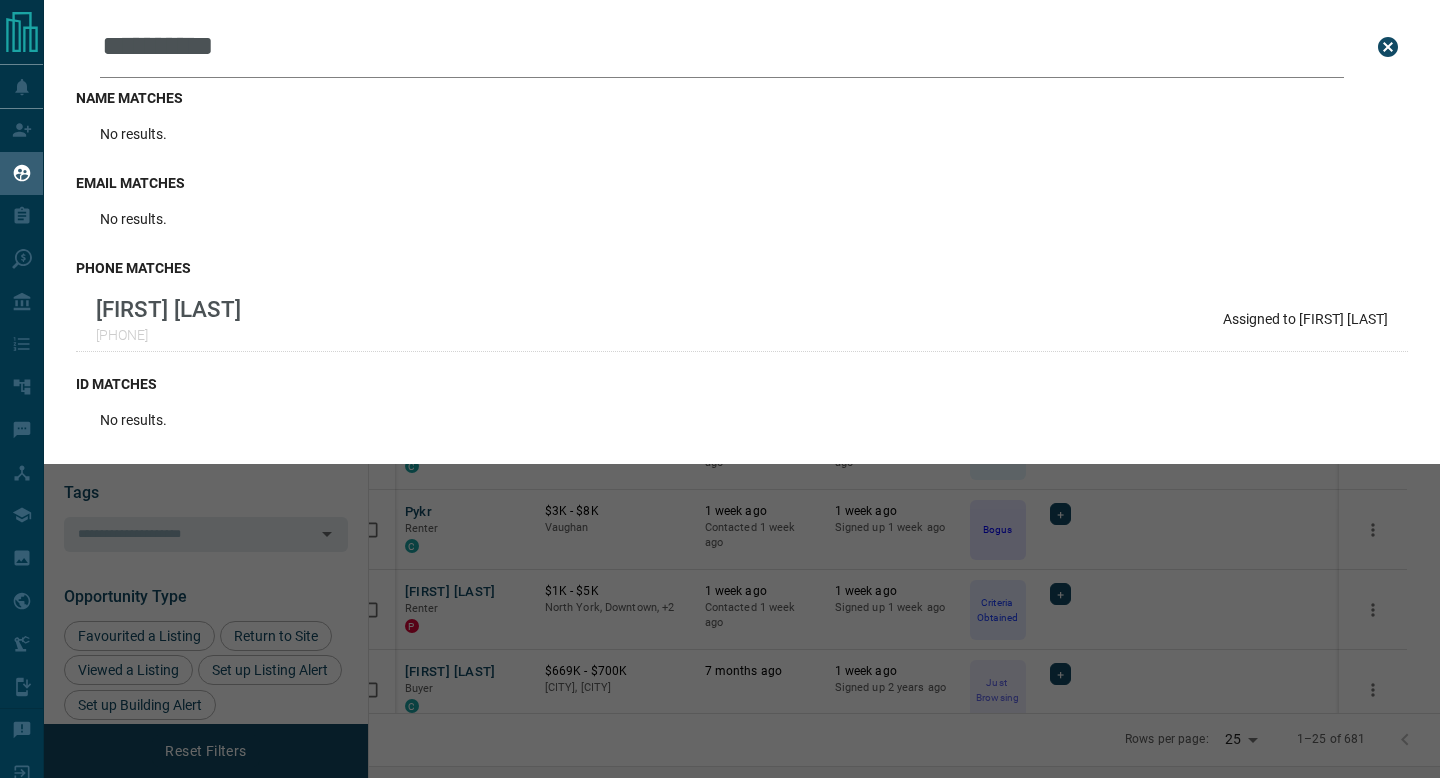 click on "**********" at bounding box center (722, 47) 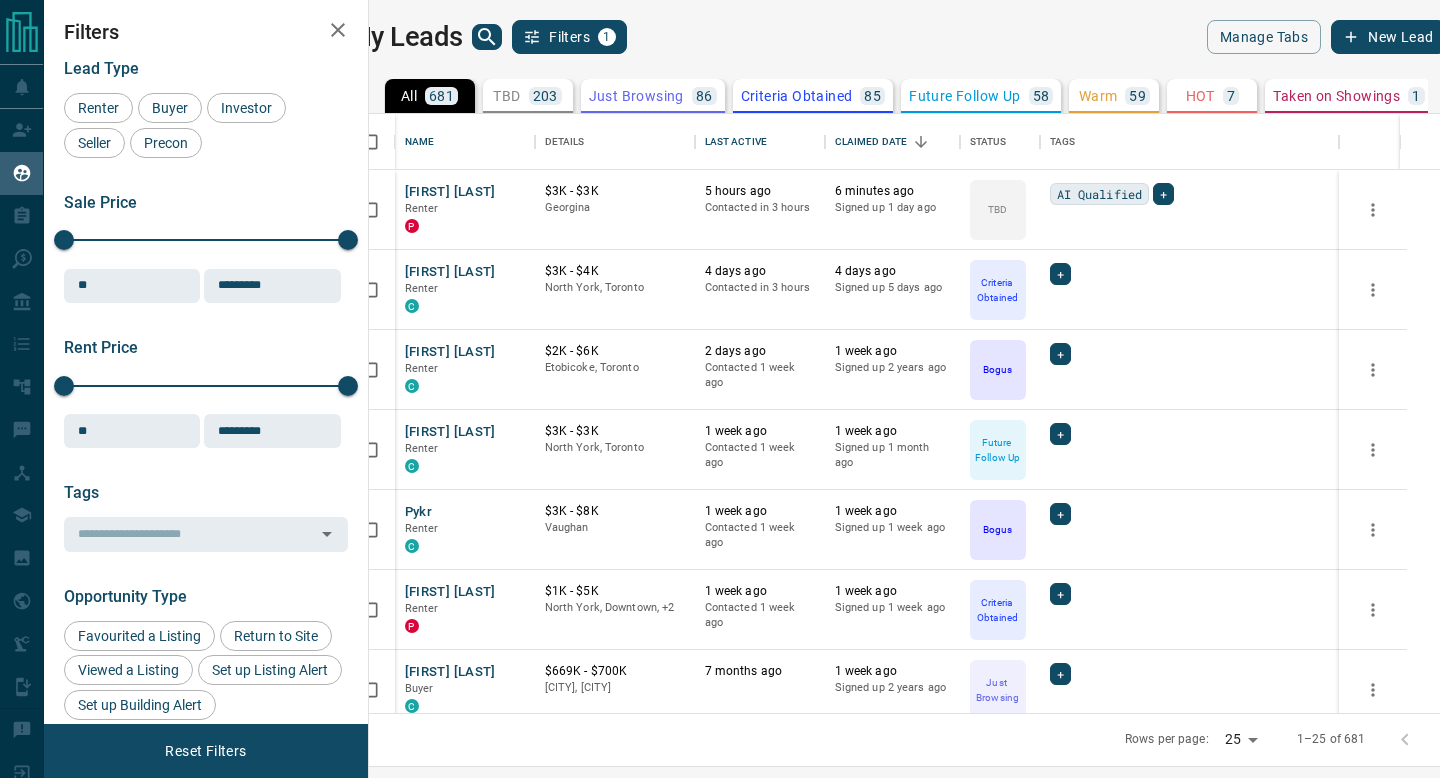 click 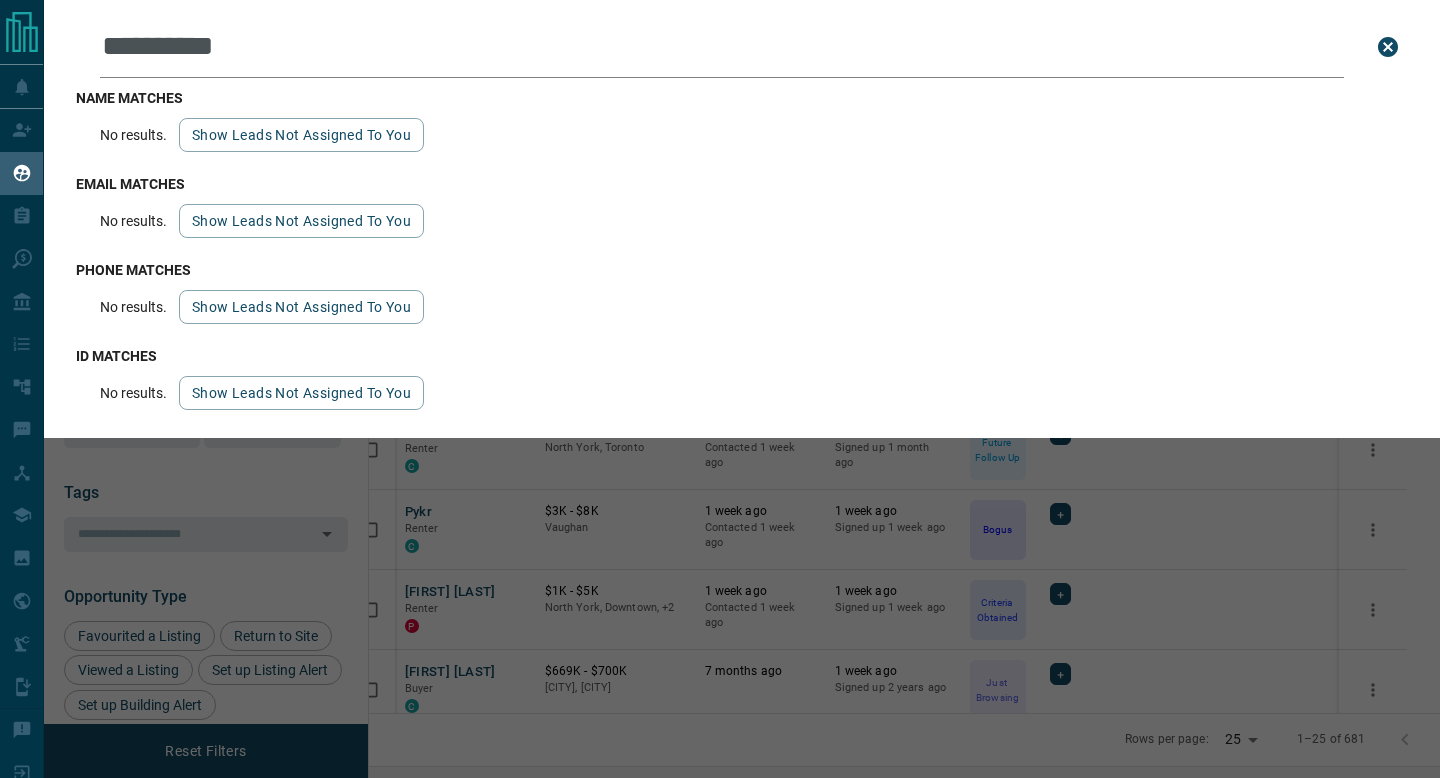 type on "**********" 